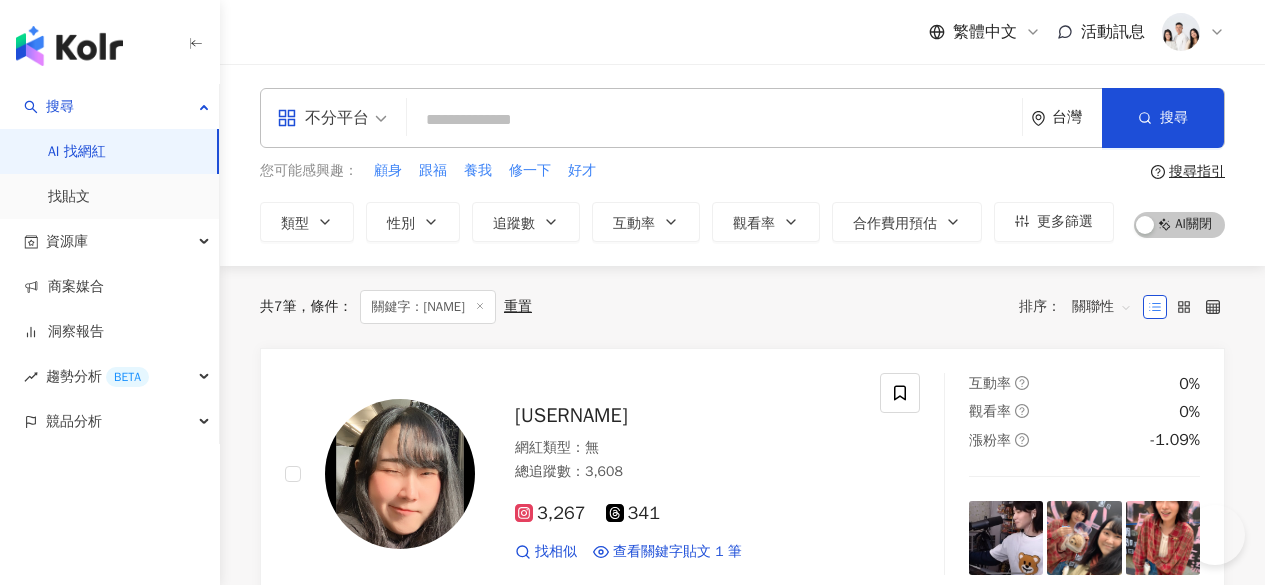 scroll, scrollTop: 0, scrollLeft: 0, axis: both 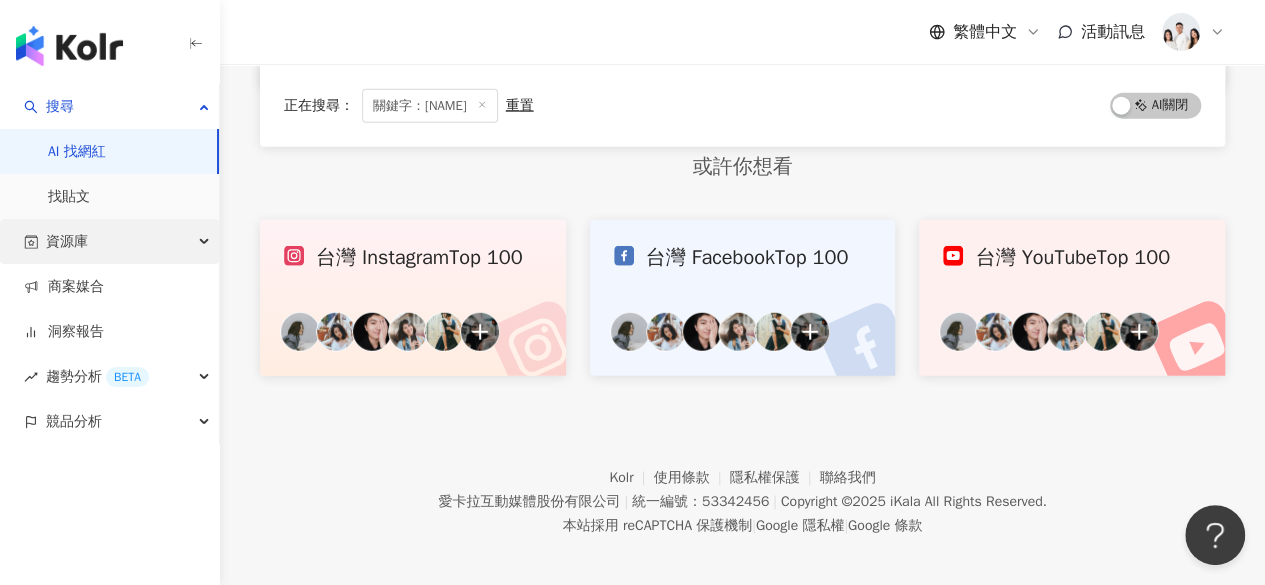 click on "資源庫" at bounding box center [109, 241] 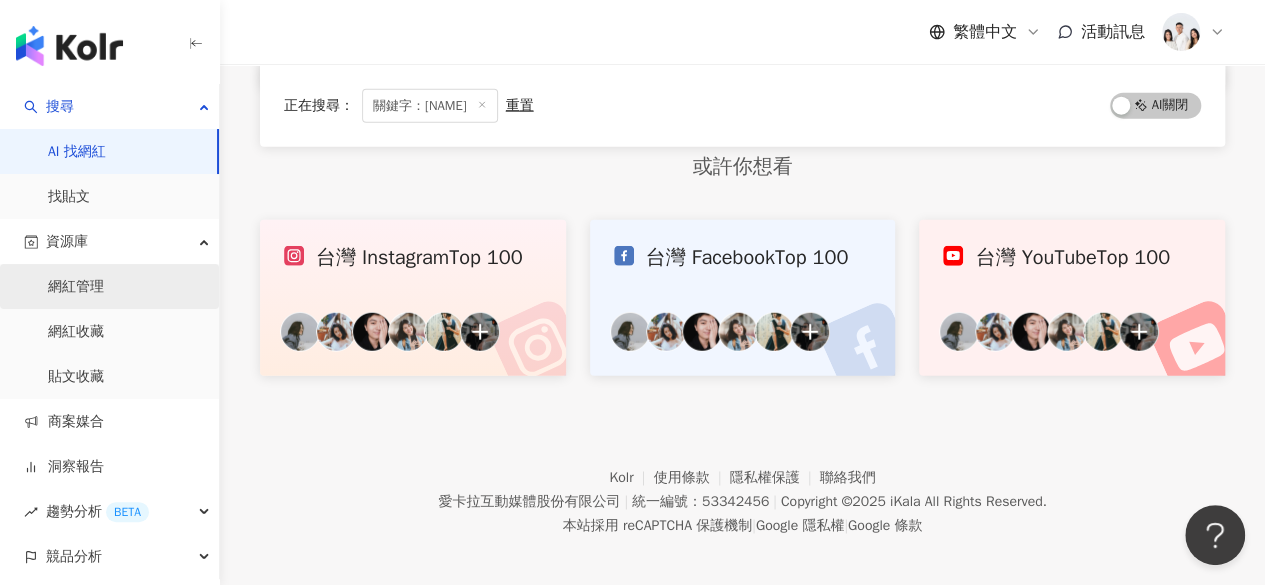 click on "網紅管理" at bounding box center (76, 287) 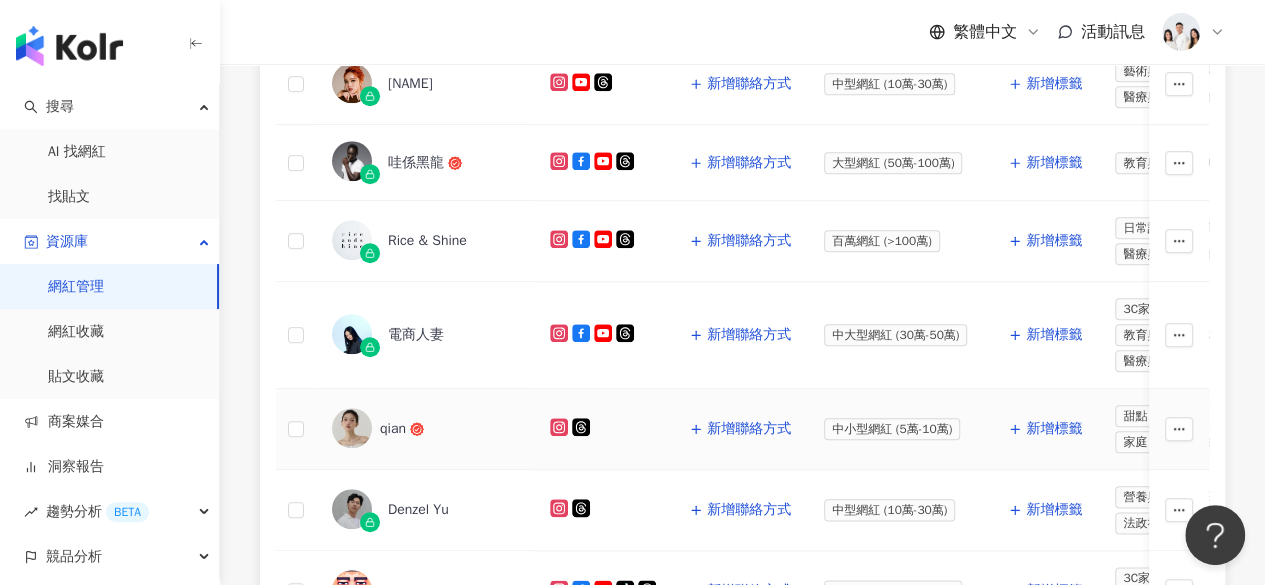 scroll, scrollTop: 923, scrollLeft: 0, axis: vertical 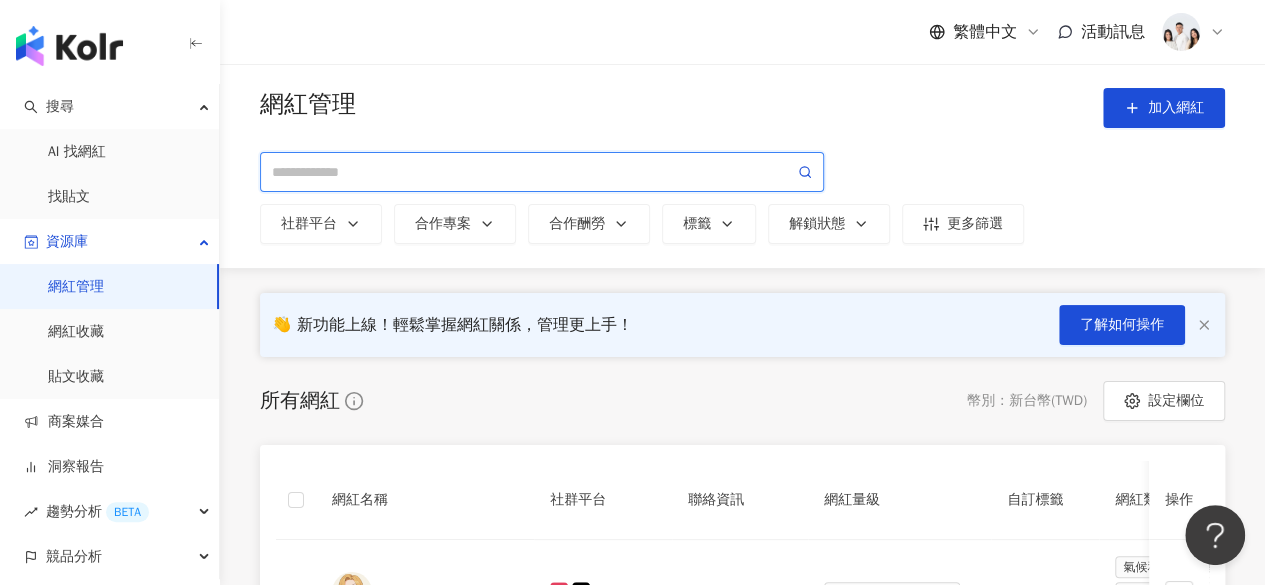 click at bounding box center [533, 172] 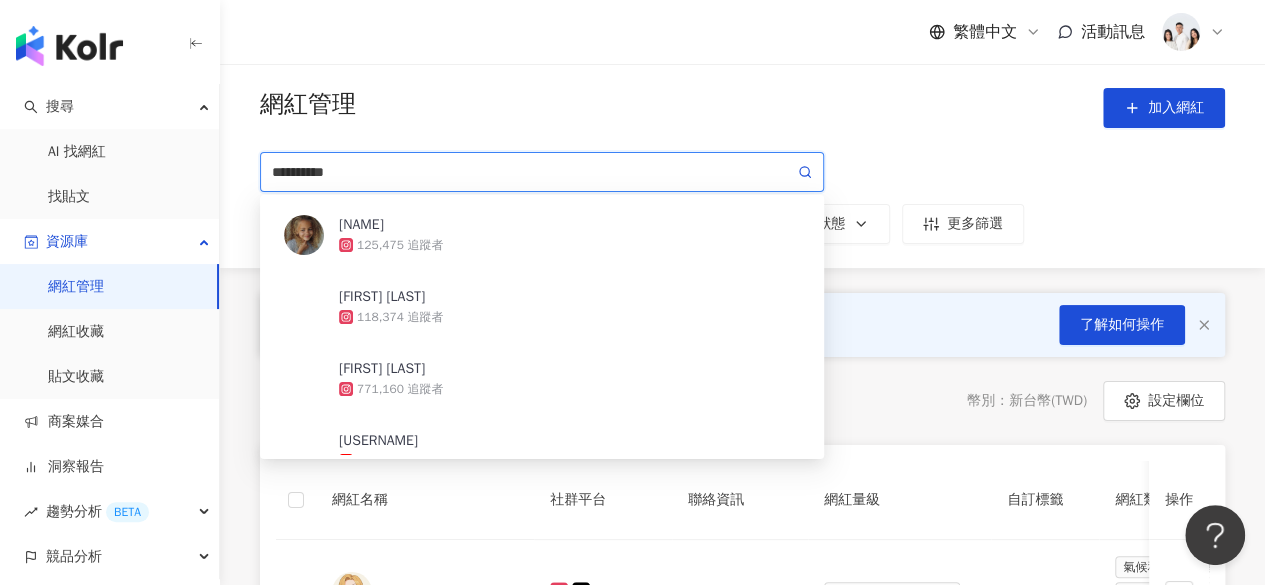 type on "**********" 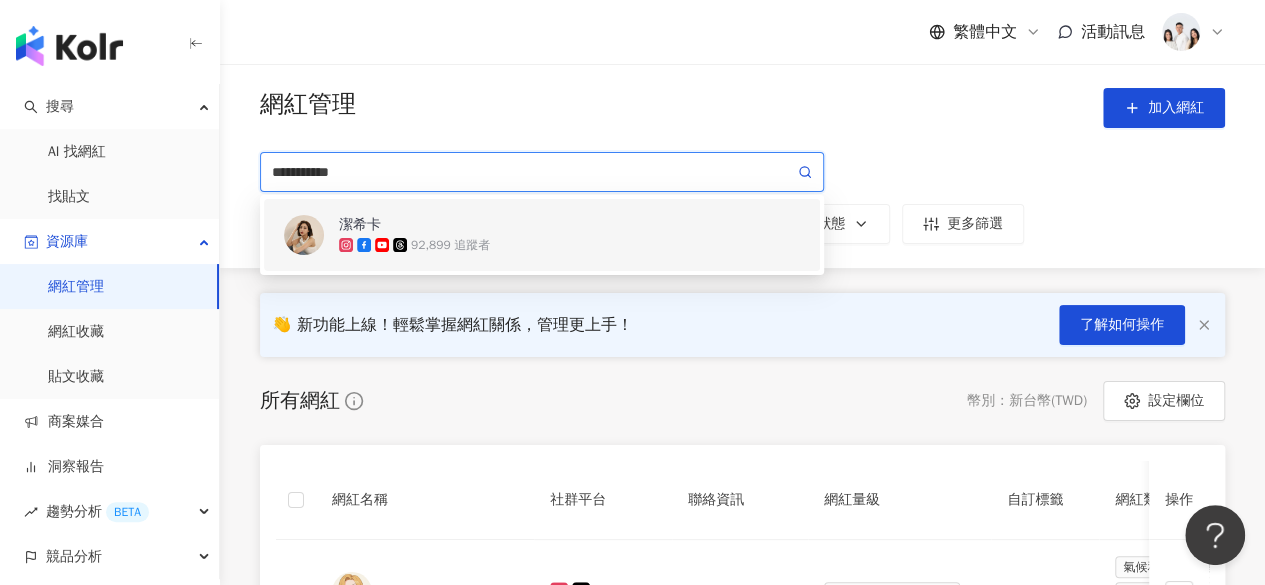 click on "潔希卡" at bounding box center (360, 225) 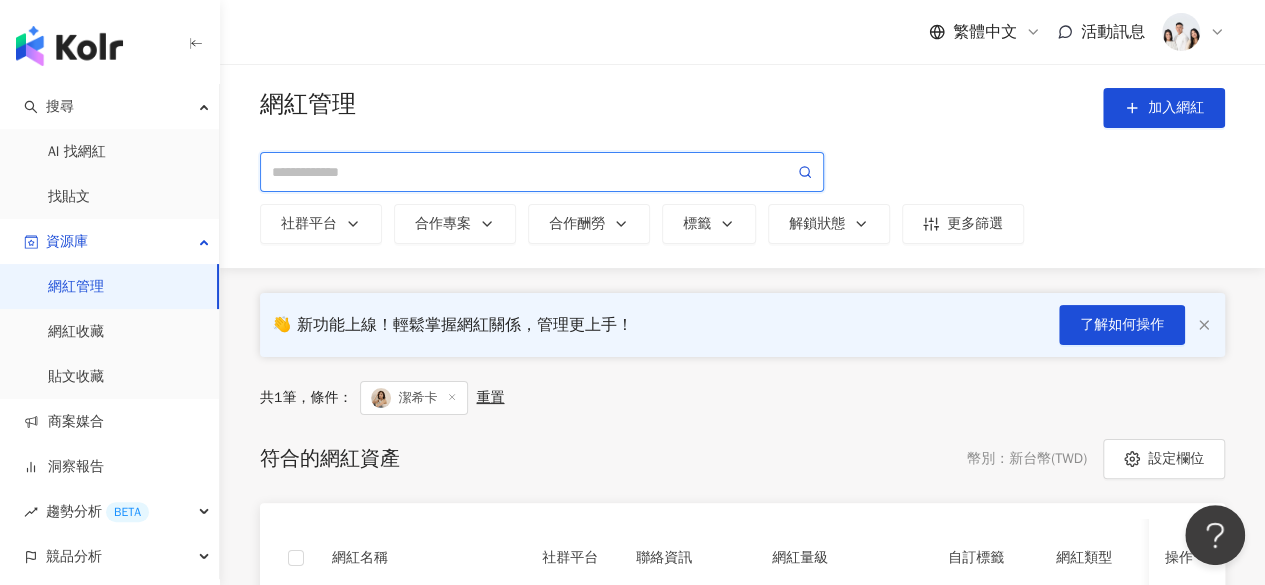 click at bounding box center [542, 172] 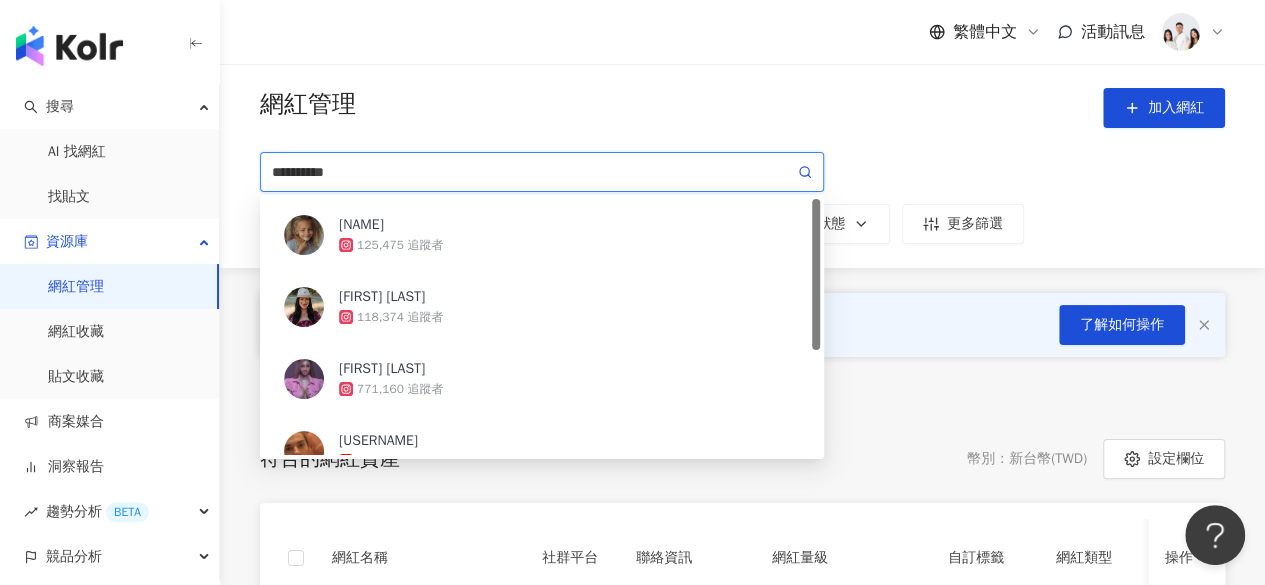 type on "**********" 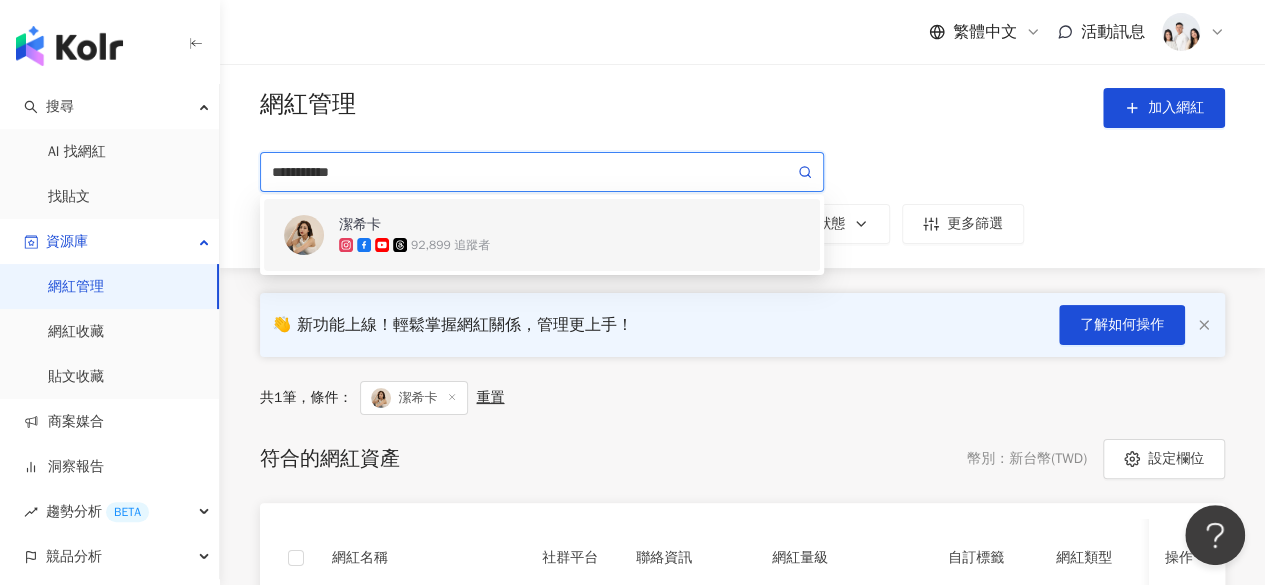 click on "92,899   追蹤者" at bounding box center [450, 245] 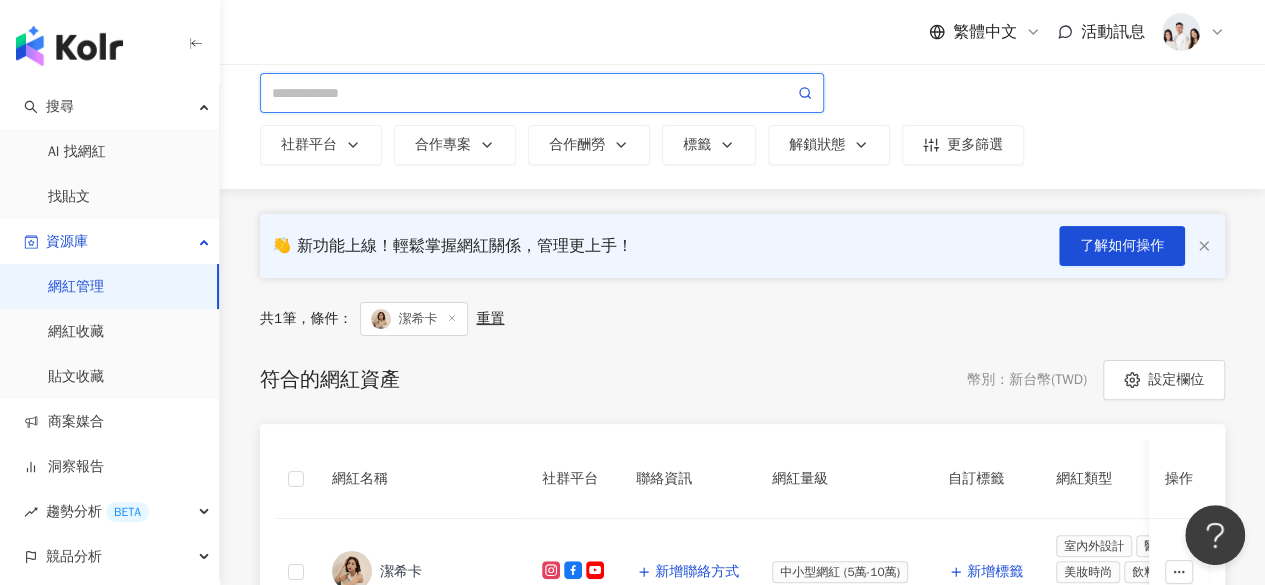 scroll, scrollTop: 82, scrollLeft: 0, axis: vertical 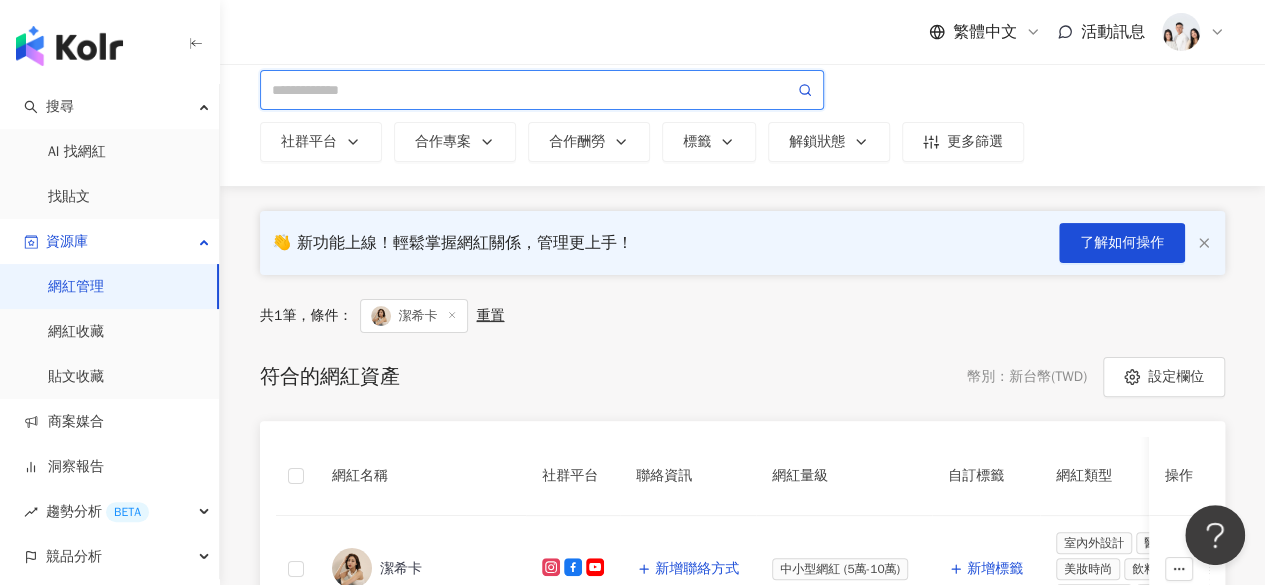paste on "**********" 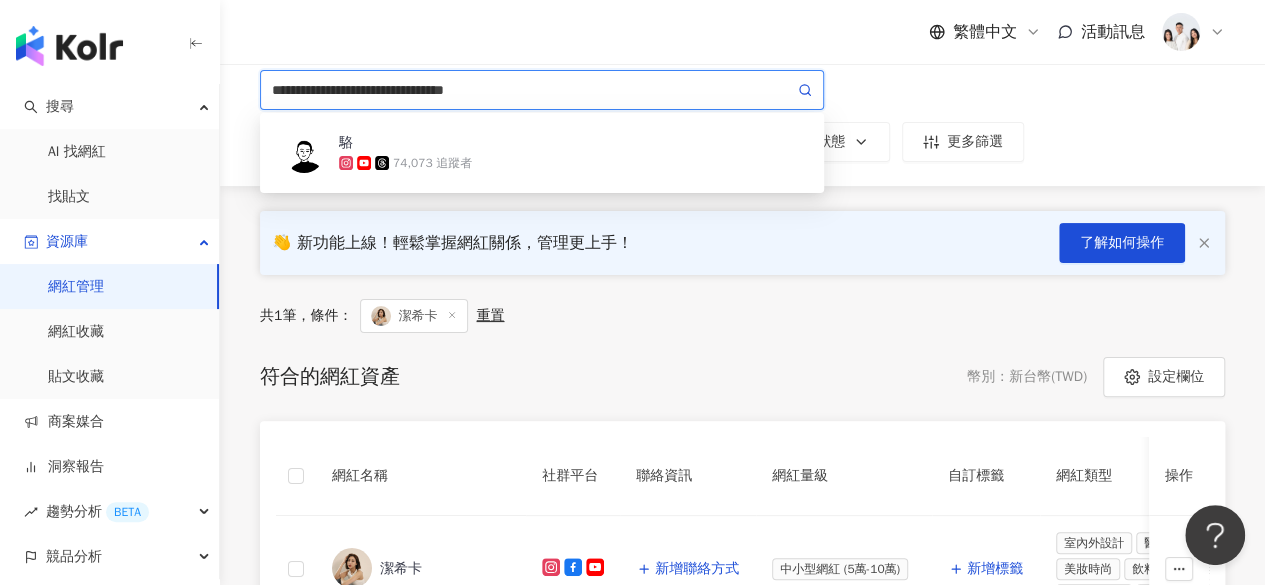 click on "74,073   追蹤者" at bounding box center (569, 163) 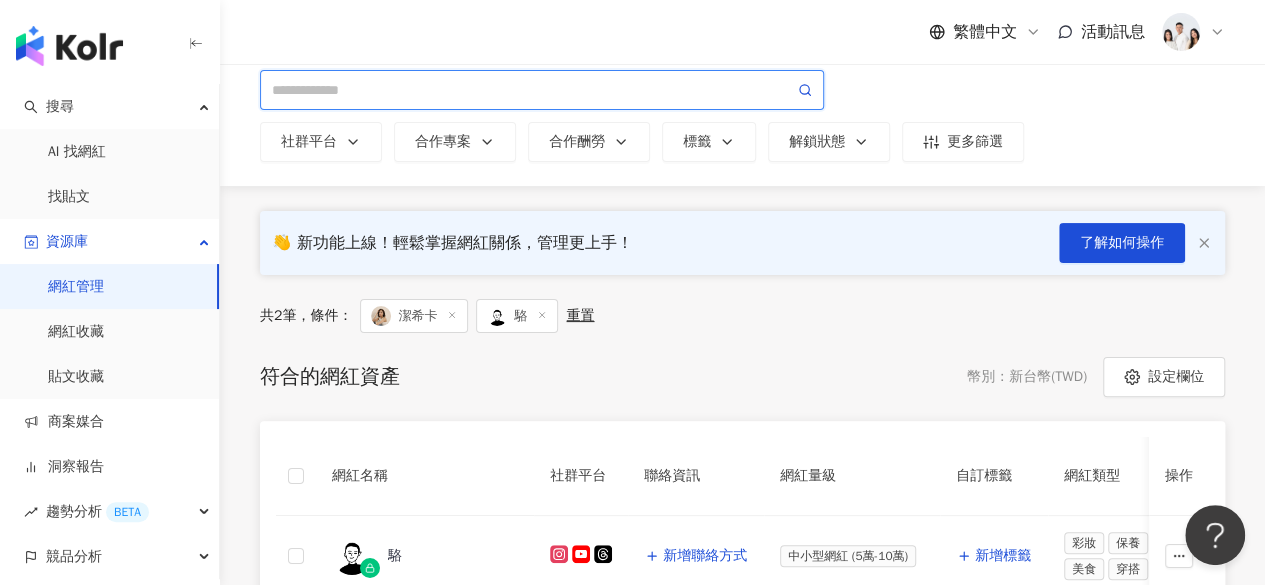 click at bounding box center (533, 90) 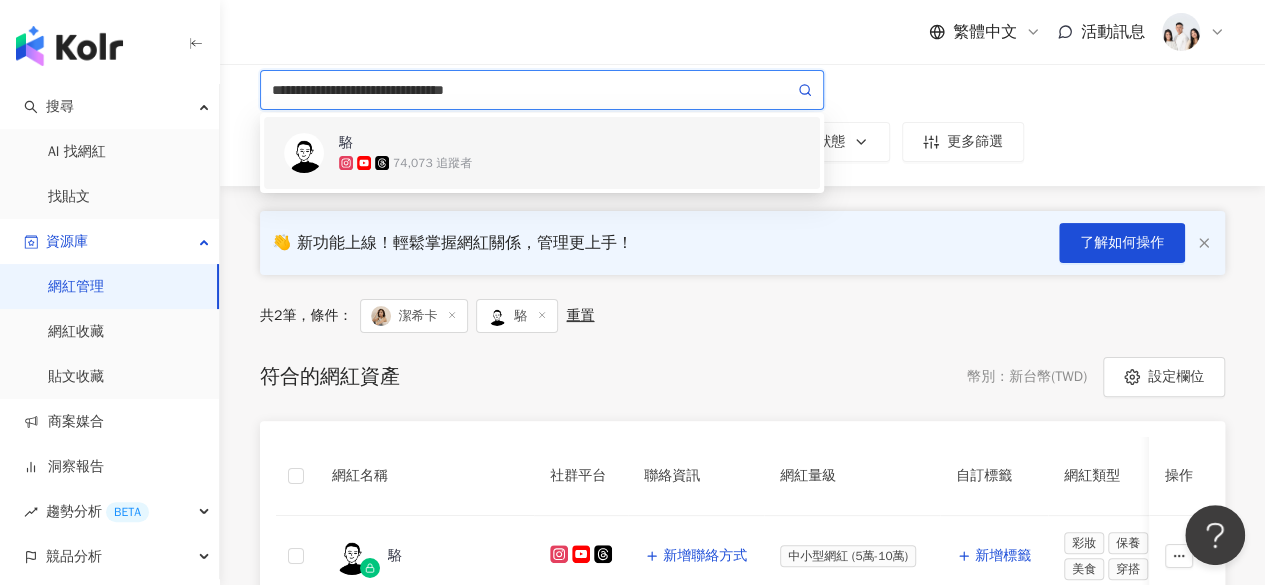 click on "駱 74,073   追蹤者" at bounding box center (569, 153) 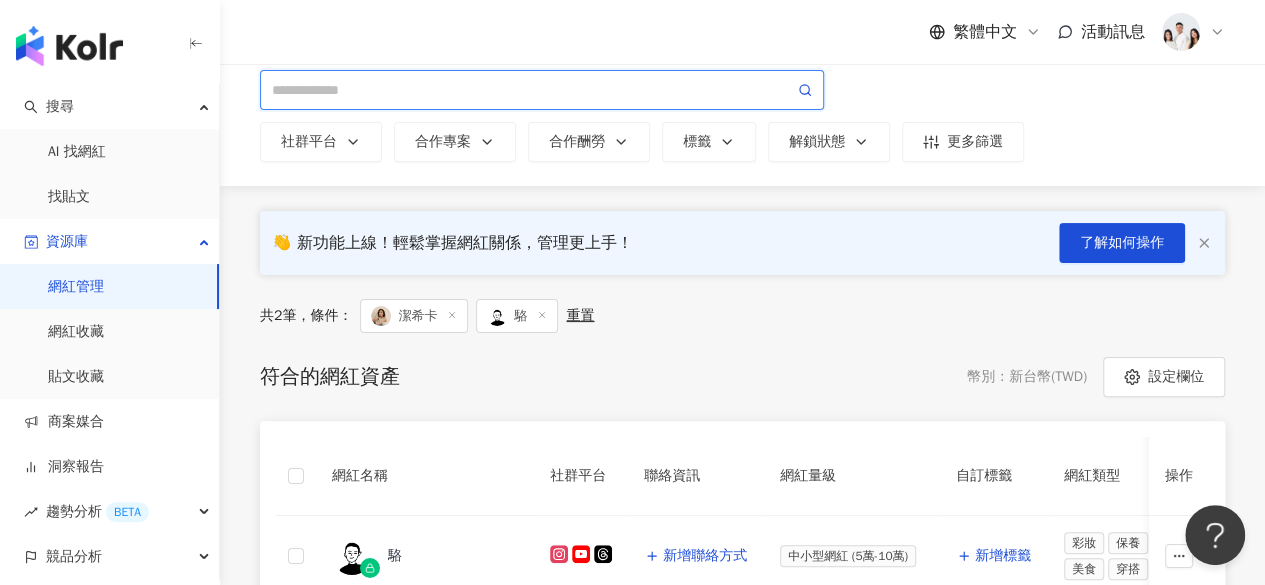 click at bounding box center (533, 90) 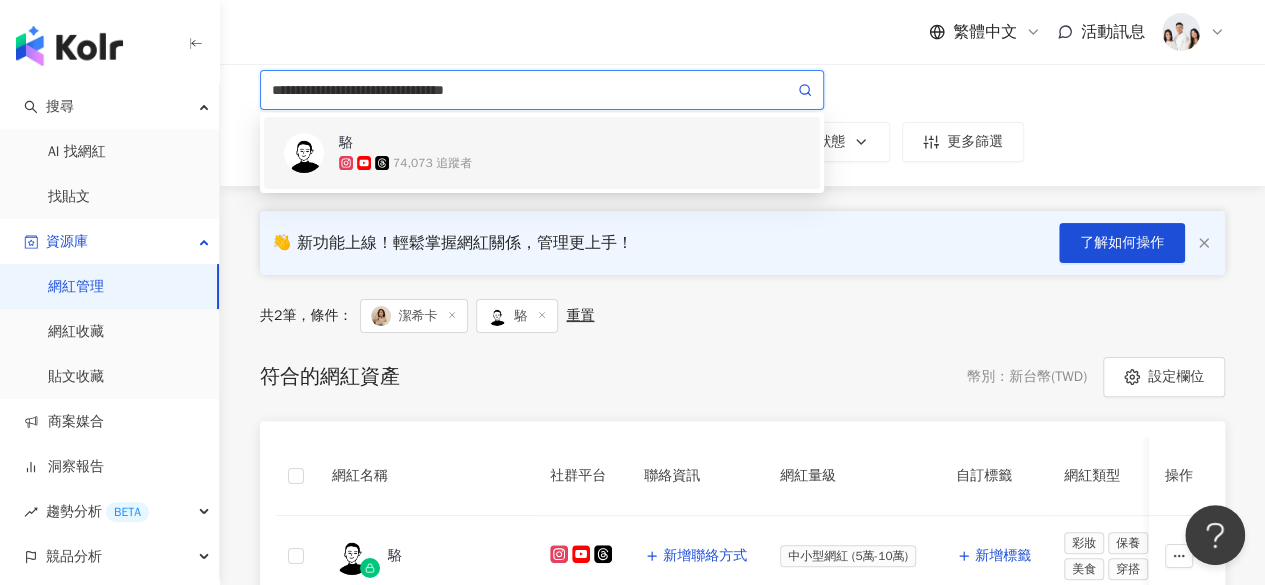 click at bounding box center [304, 153] 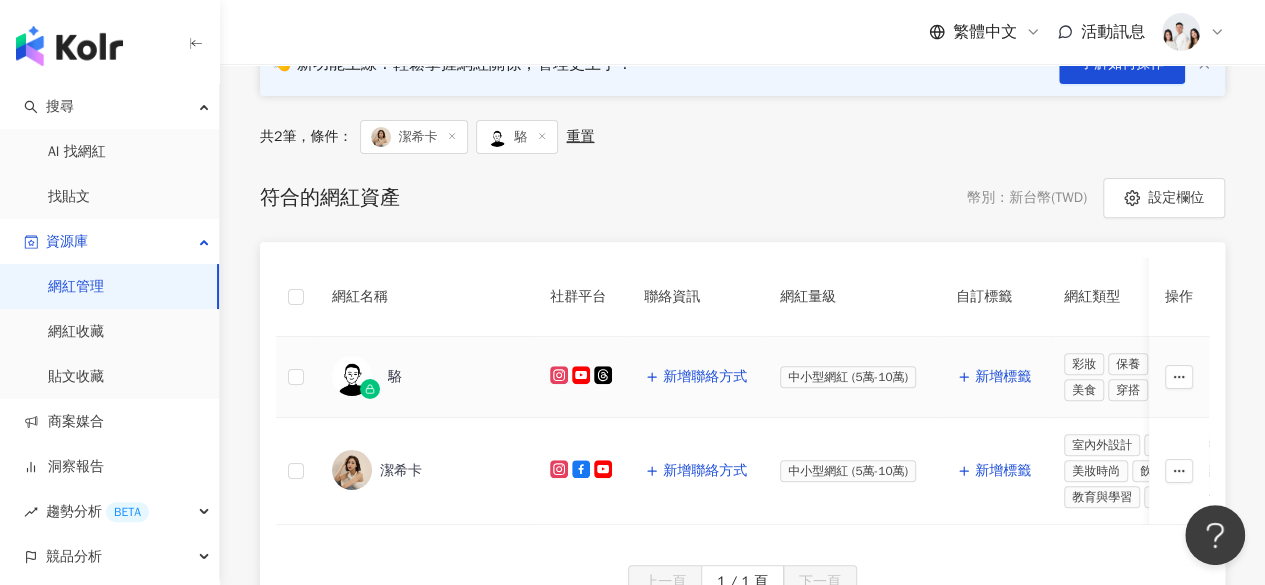 scroll, scrollTop: 262, scrollLeft: 0, axis: vertical 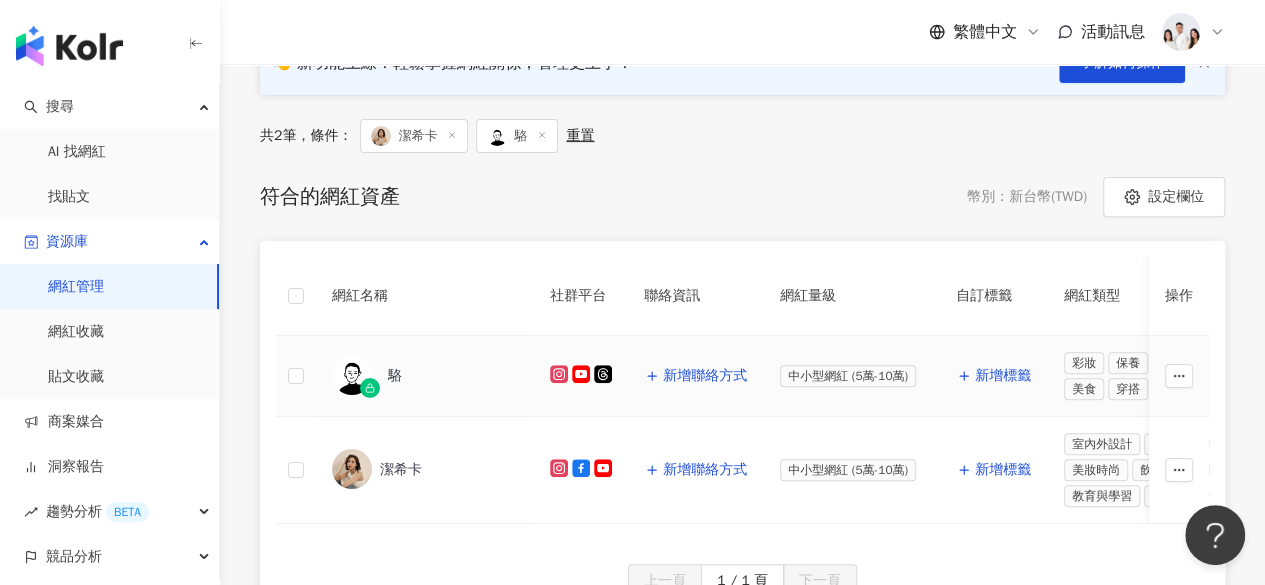 click on "駱" at bounding box center [425, 376] 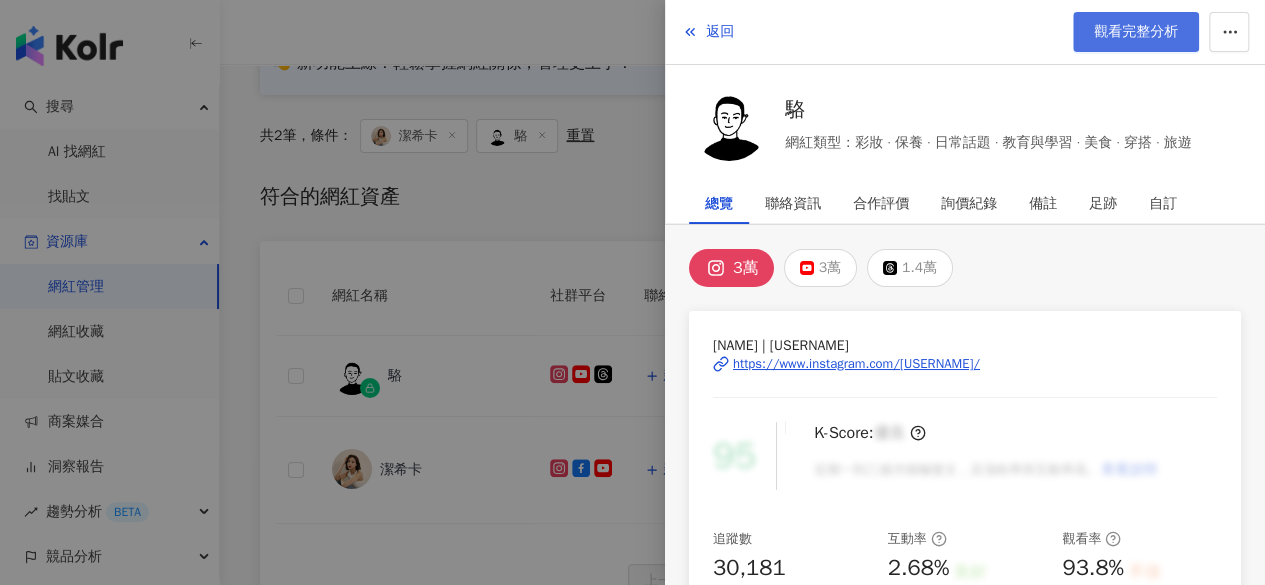 click on "觀看完整分析" at bounding box center (1136, 32) 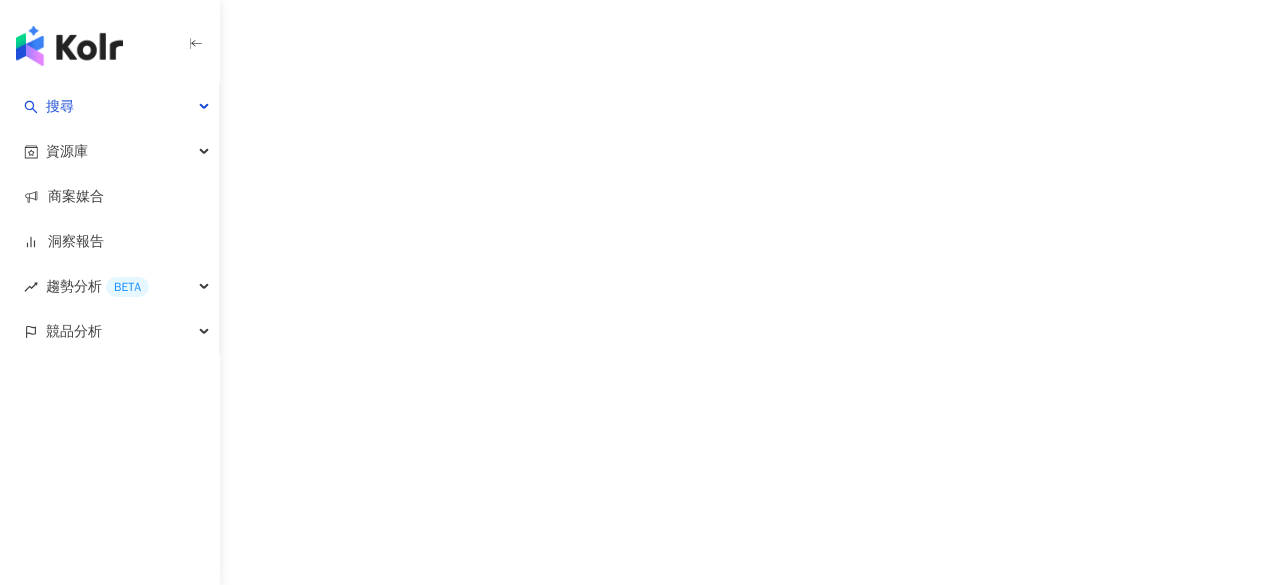 scroll, scrollTop: 0, scrollLeft: 0, axis: both 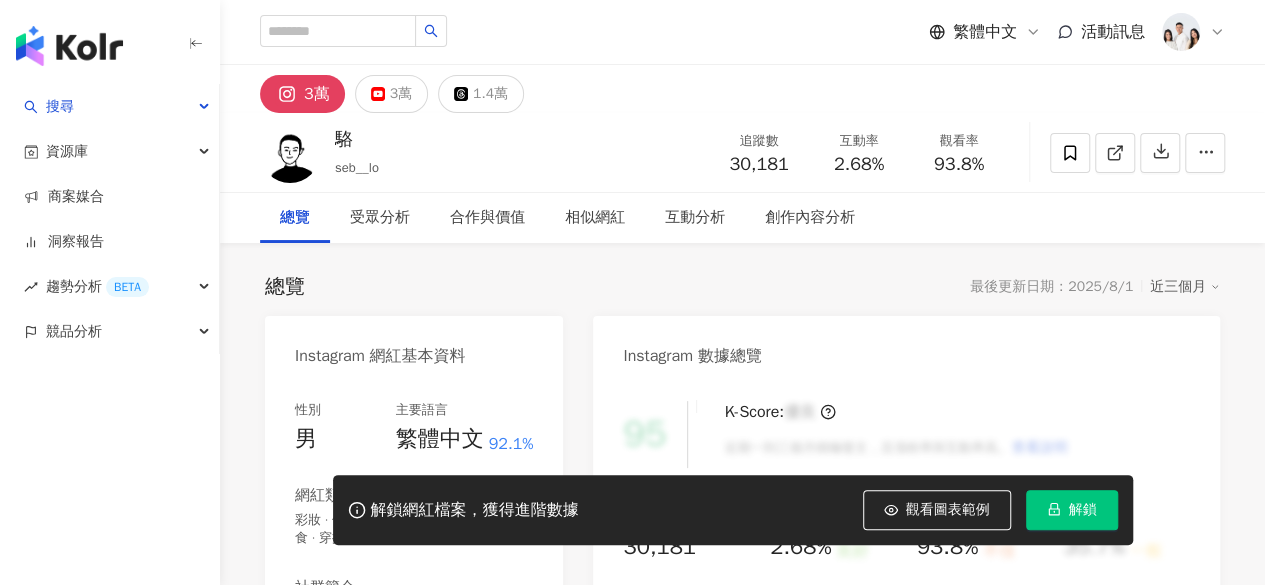 click on "解鎖" at bounding box center (1072, 510) 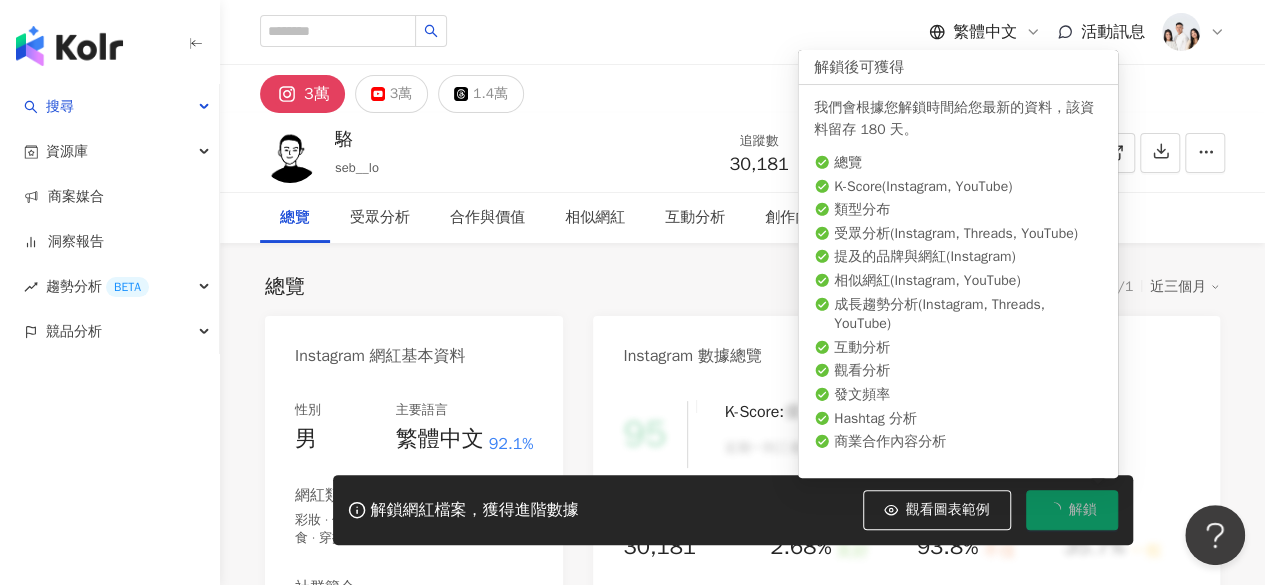 scroll, scrollTop: 0, scrollLeft: 0, axis: both 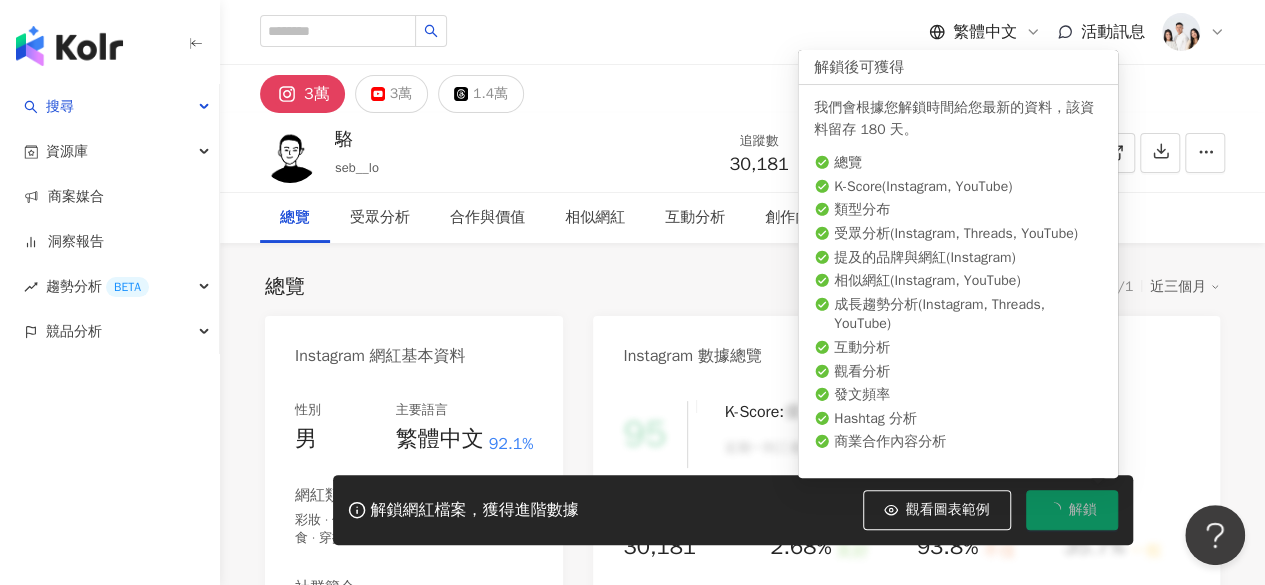 click on "解鎖" at bounding box center (1072, 510) 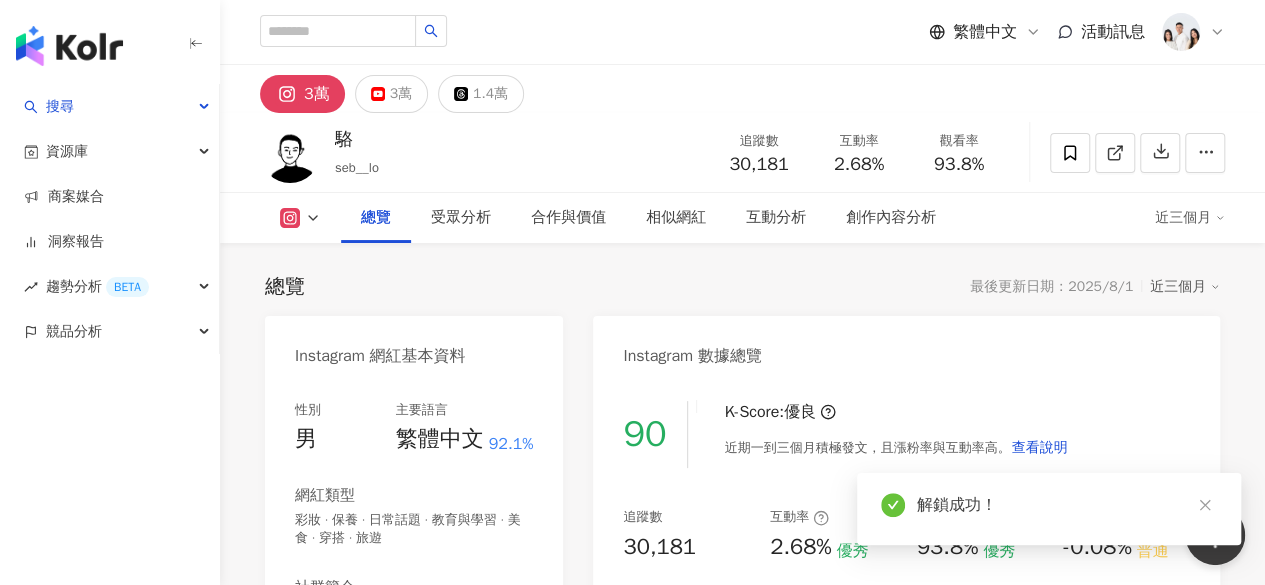scroll, scrollTop: 190, scrollLeft: 0, axis: vertical 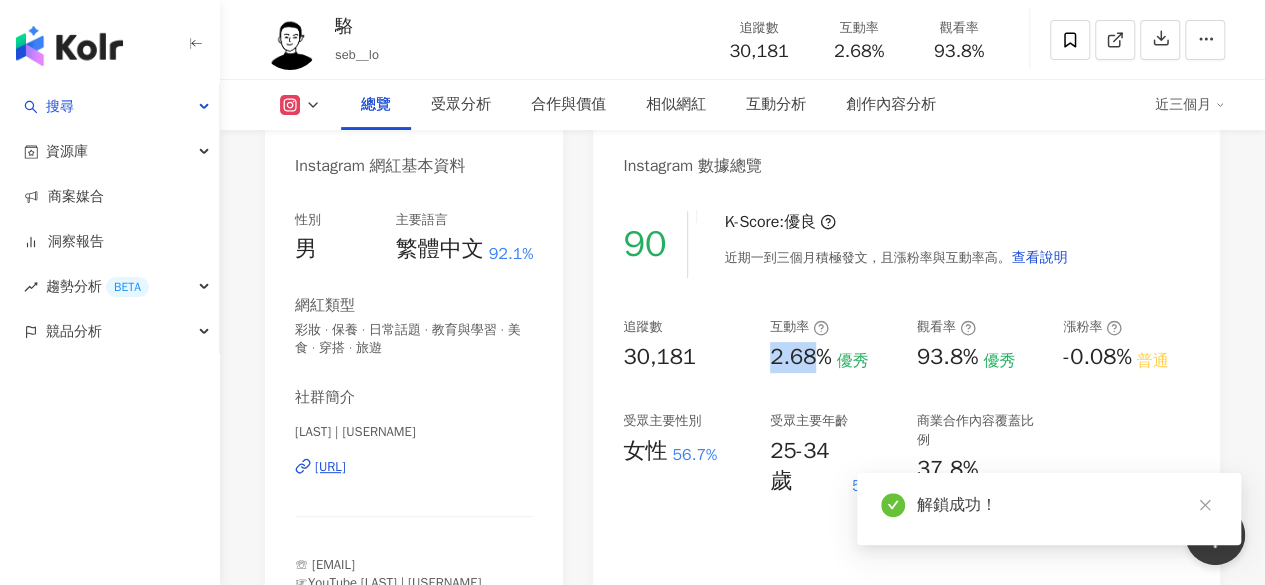 drag, startPoint x: 769, startPoint y: 357, endPoint x: 845, endPoint y: 362, distance: 76.1643 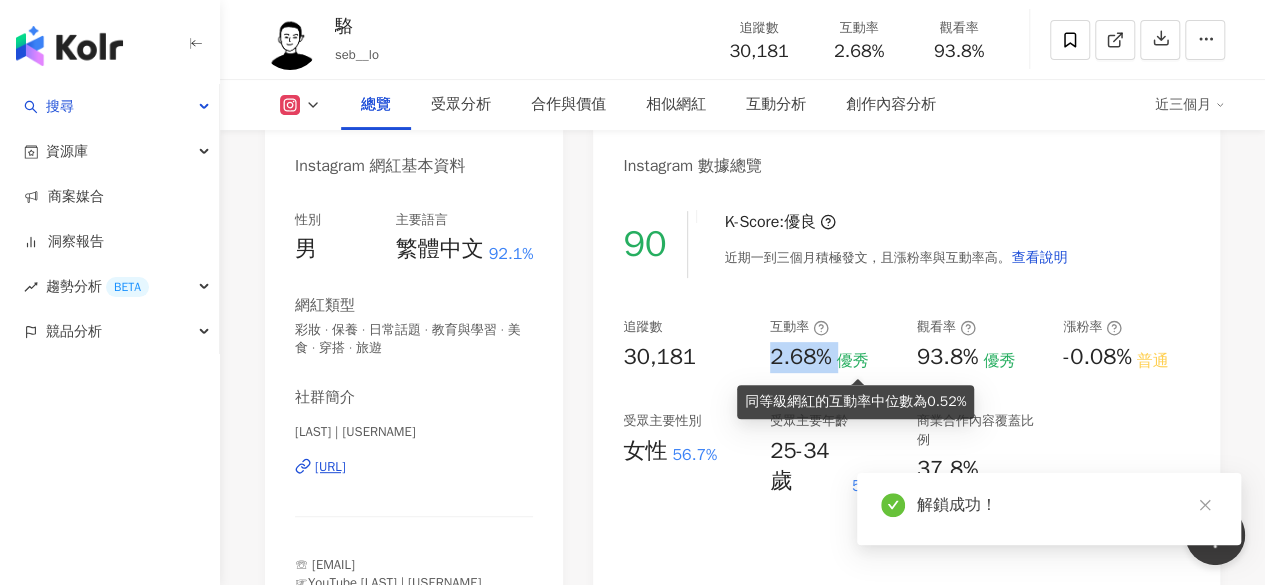 copy on "2.68%" 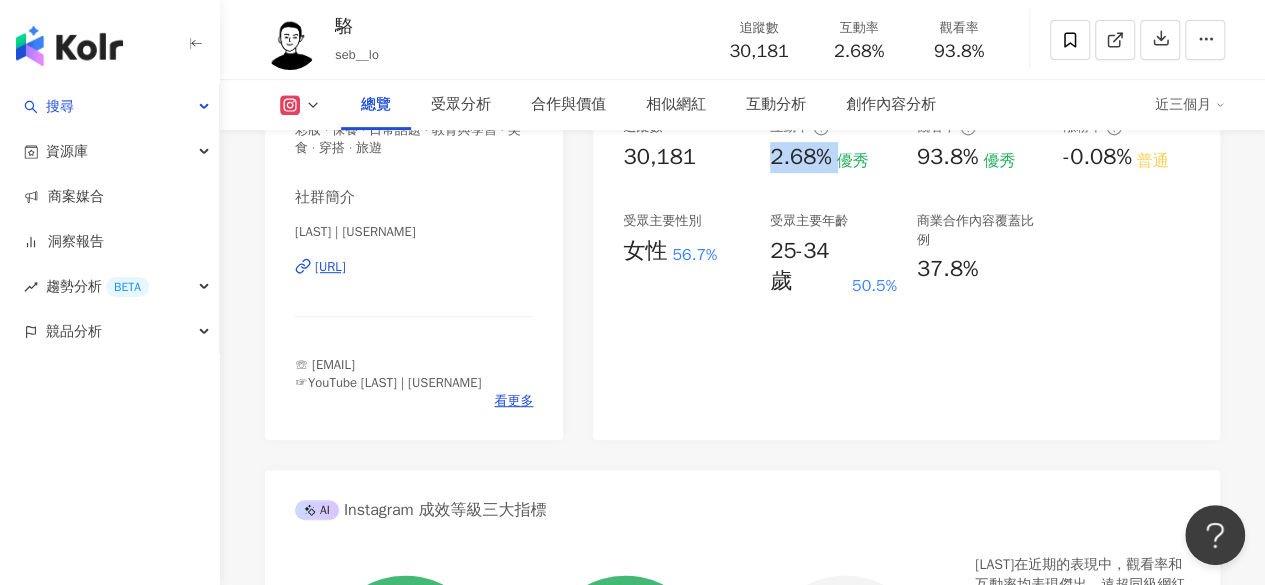 scroll, scrollTop: 391, scrollLeft: 0, axis: vertical 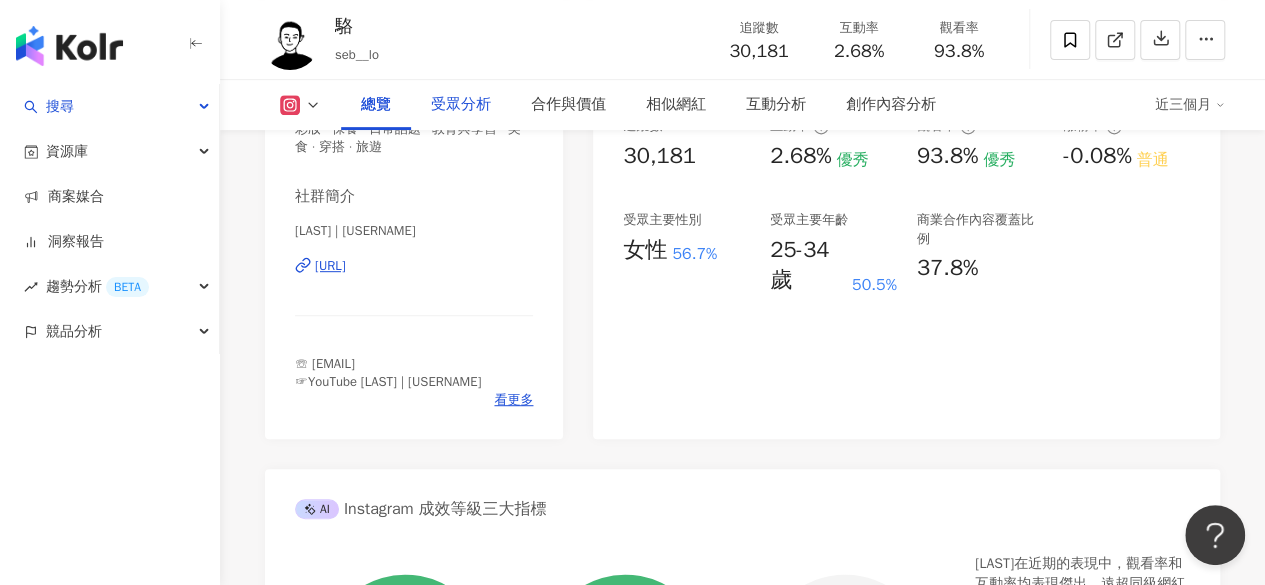 click on "受眾分析" at bounding box center (461, 105) 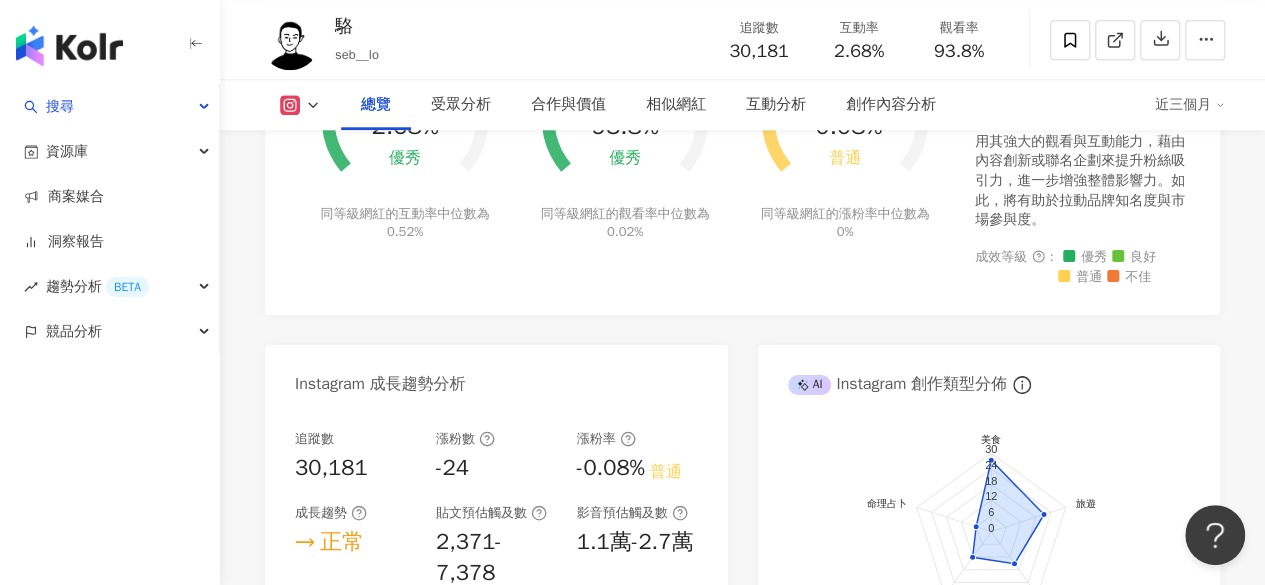 scroll, scrollTop: 943, scrollLeft: 0, axis: vertical 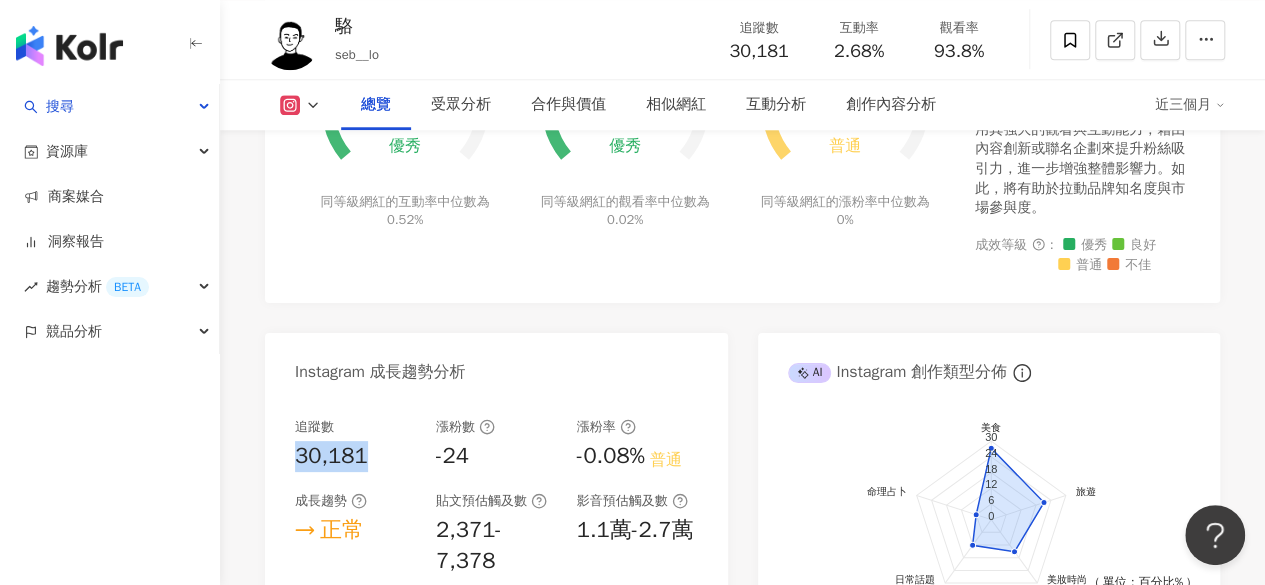 drag, startPoint x: 369, startPoint y: 454, endPoint x: 287, endPoint y: 455, distance: 82.006096 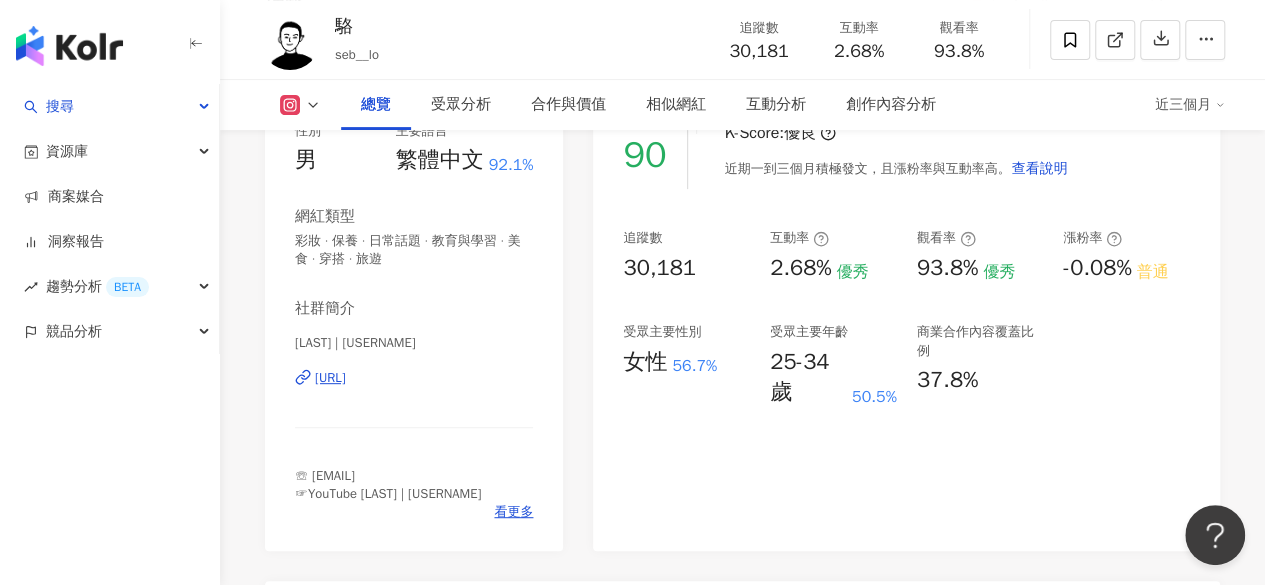 scroll, scrollTop: 272, scrollLeft: 0, axis: vertical 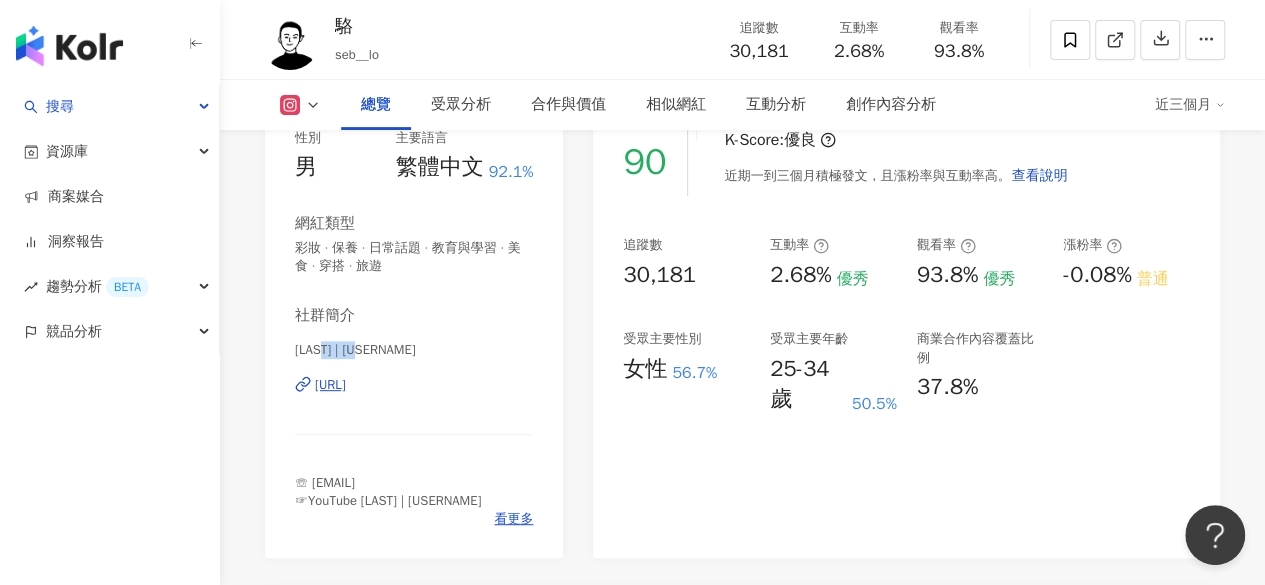 drag, startPoint x: 319, startPoint y: 347, endPoint x: 372, endPoint y: 345, distance: 53.037724 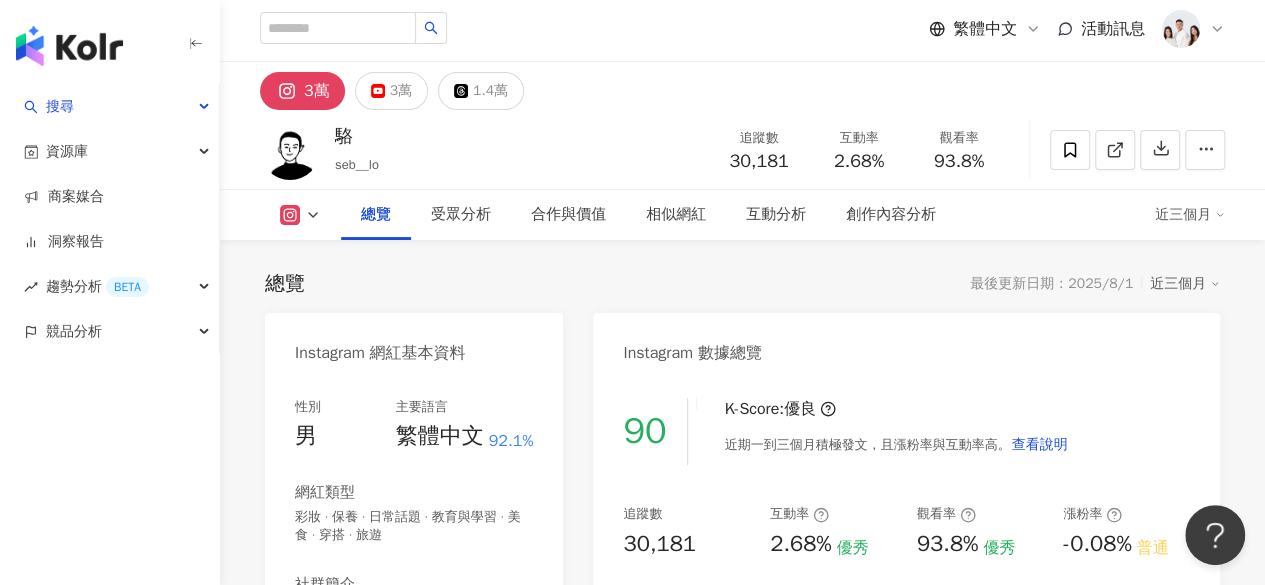 scroll, scrollTop: 0, scrollLeft: 0, axis: both 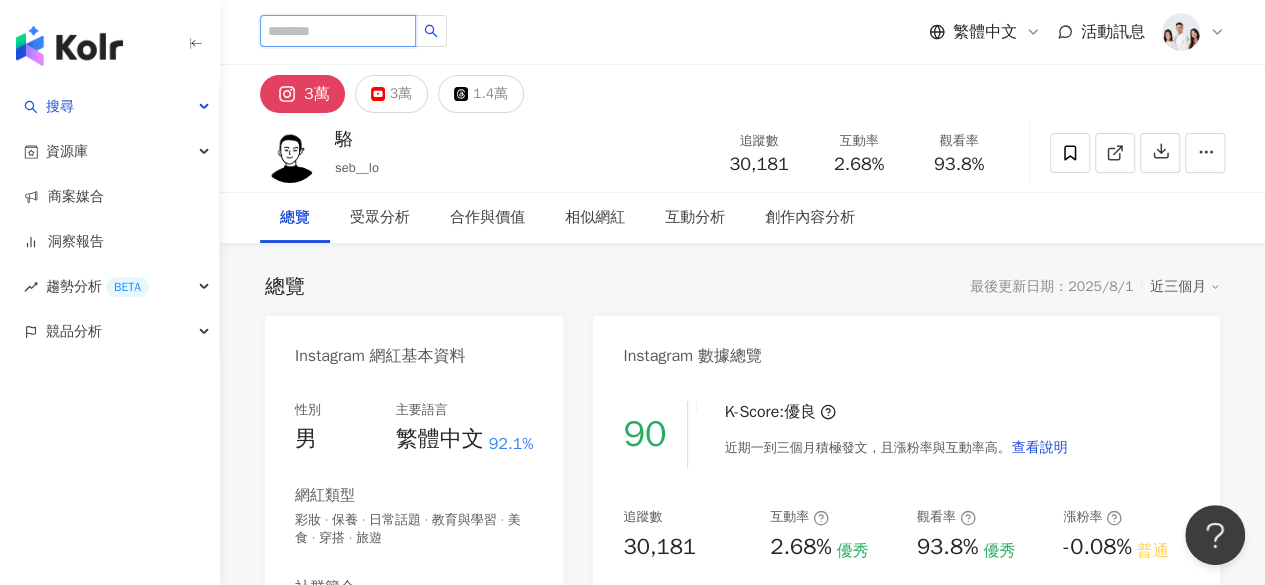click at bounding box center (338, 31) 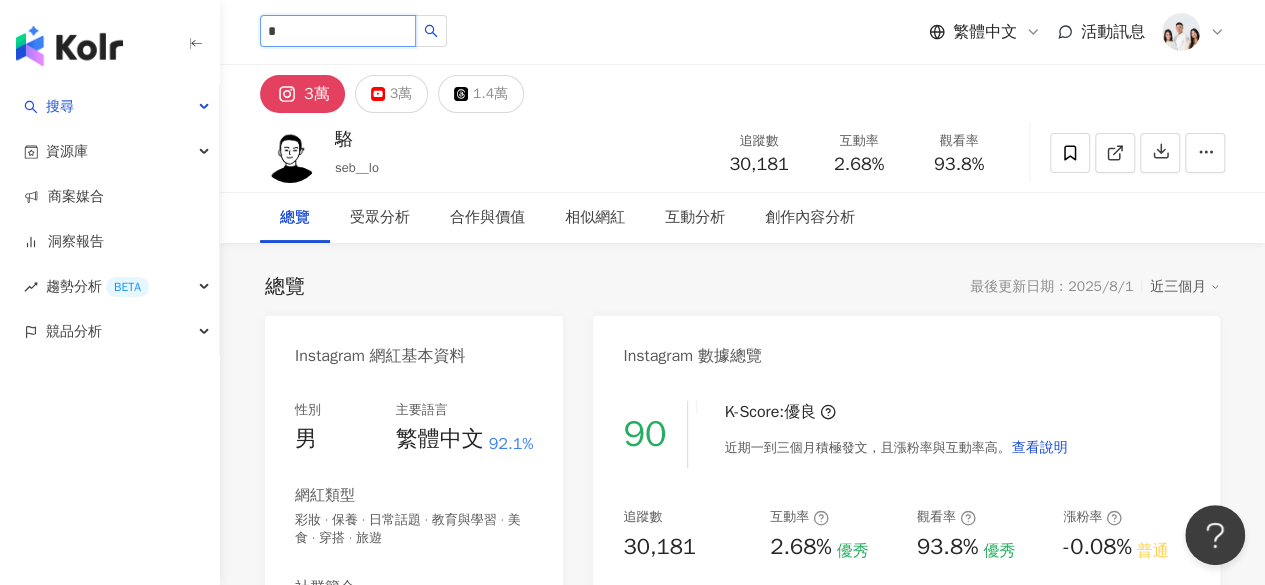 type on "*" 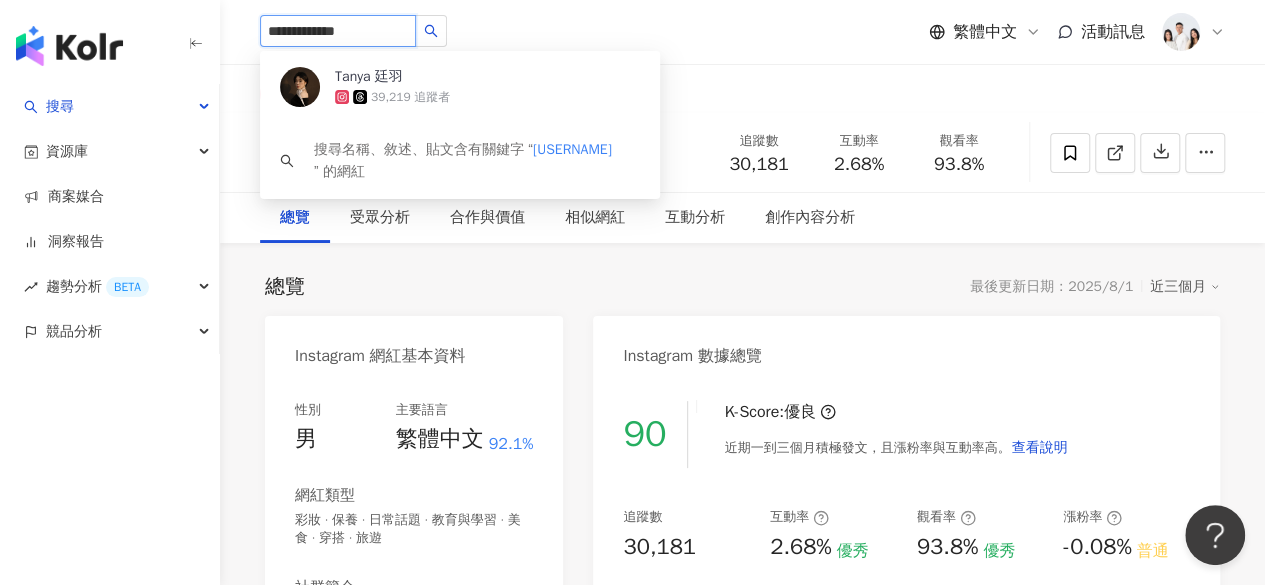 type on "**********" 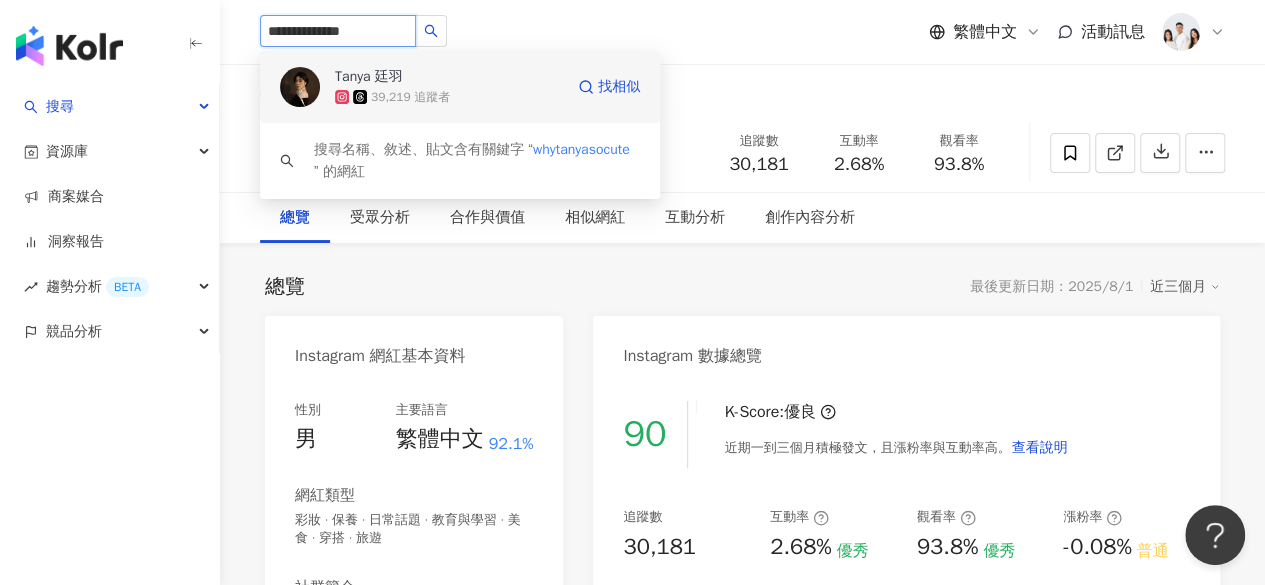 click on "Tanya 廷羽" at bounding box center [400, 77] 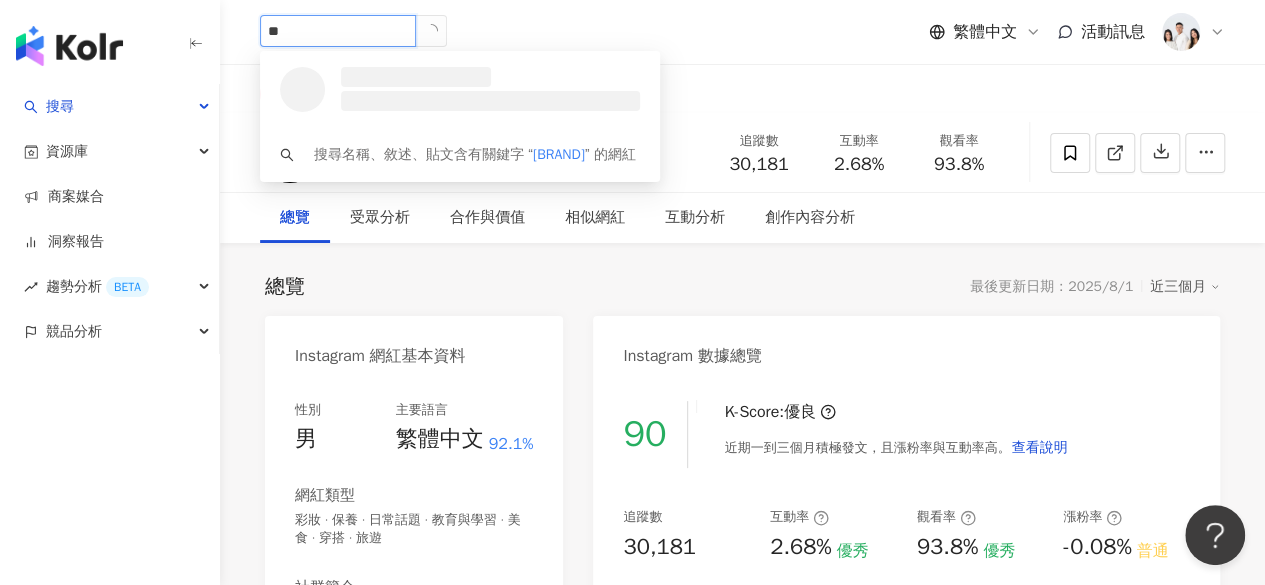 type on "*" 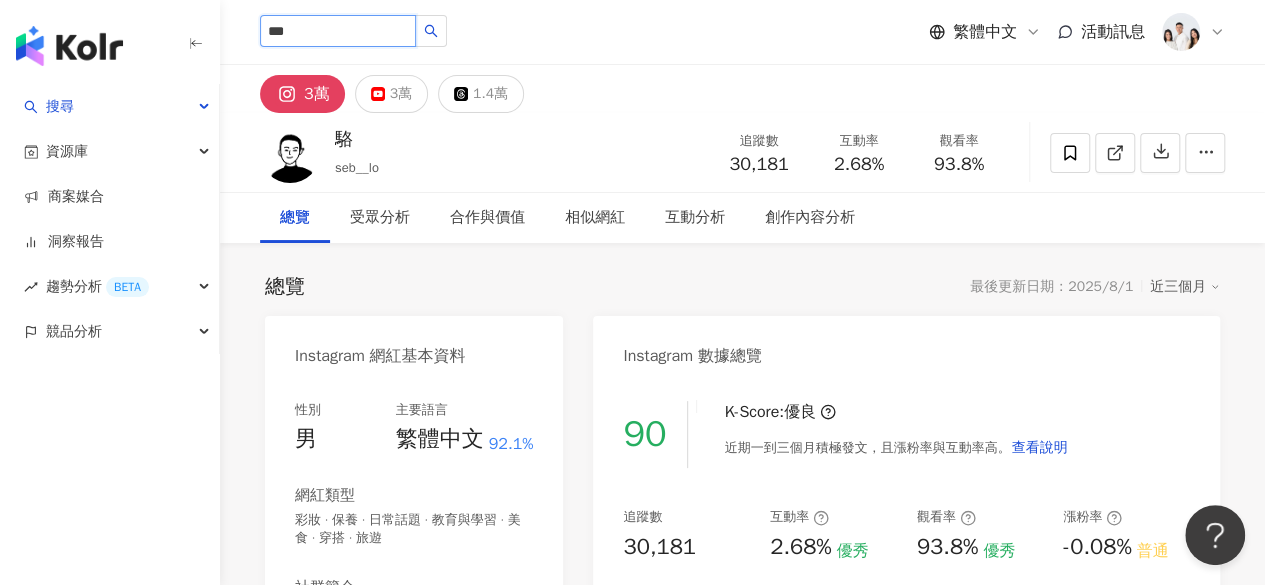 type on "***" 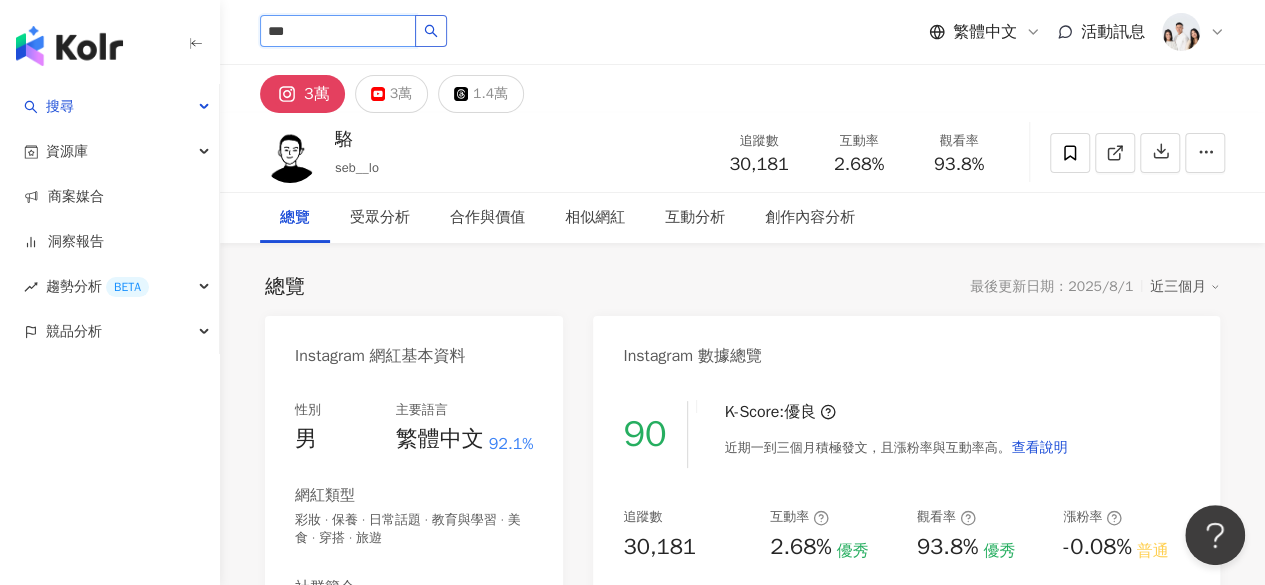 click 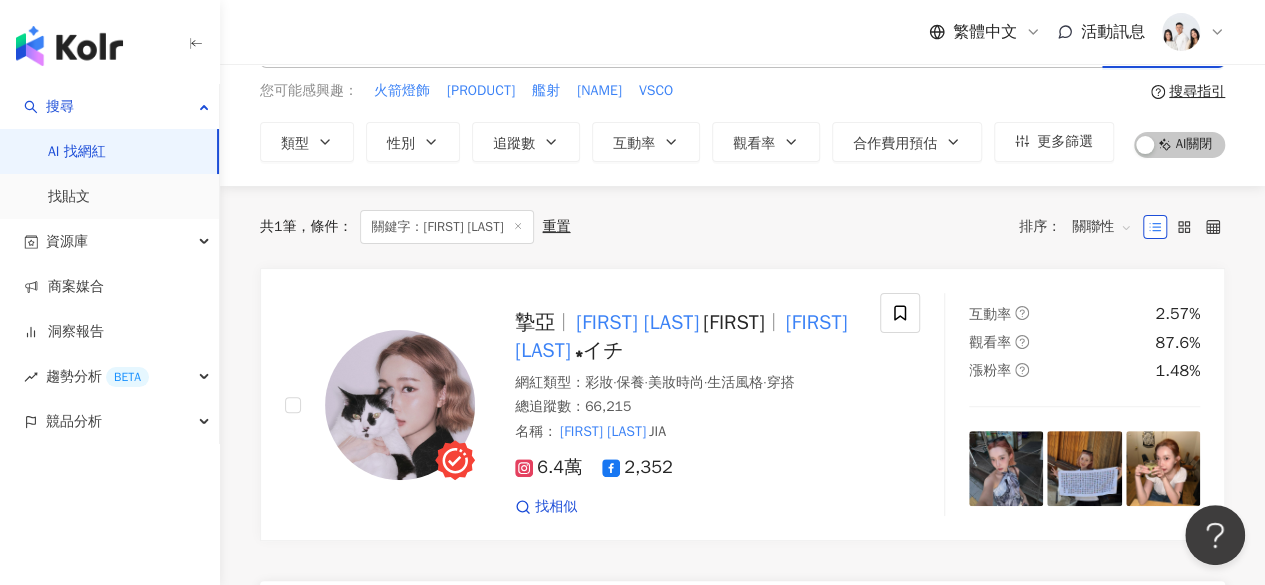 scroll, scrollTop: 83, scrollLeft: 0, axis: vertical 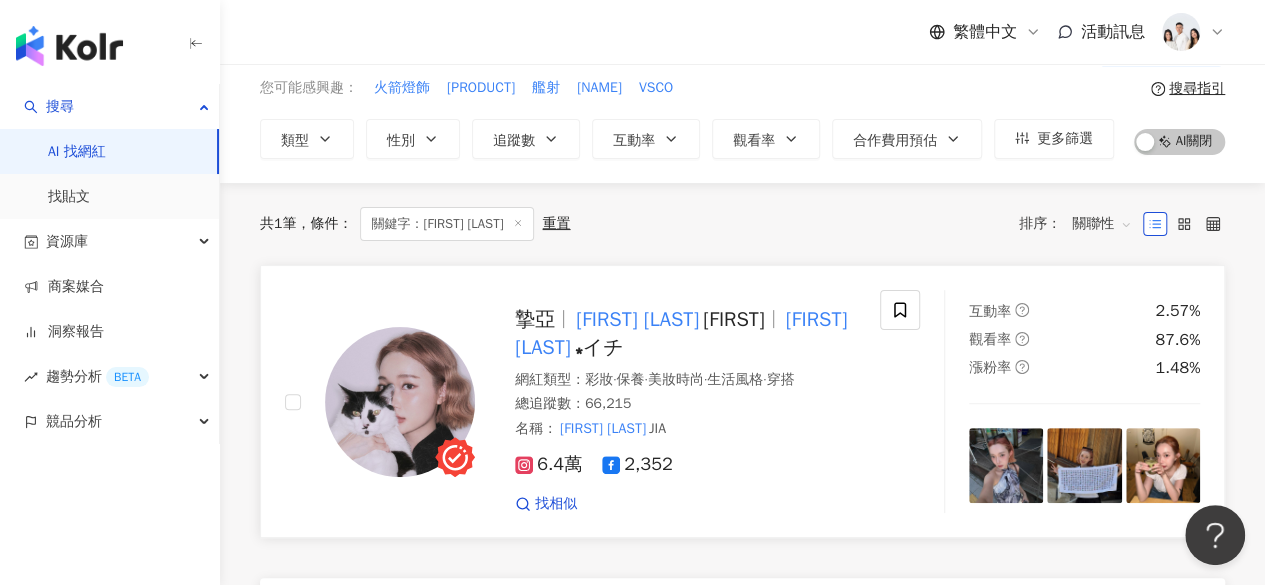 click on "沈摯亞" at bounding box center (637, 319) 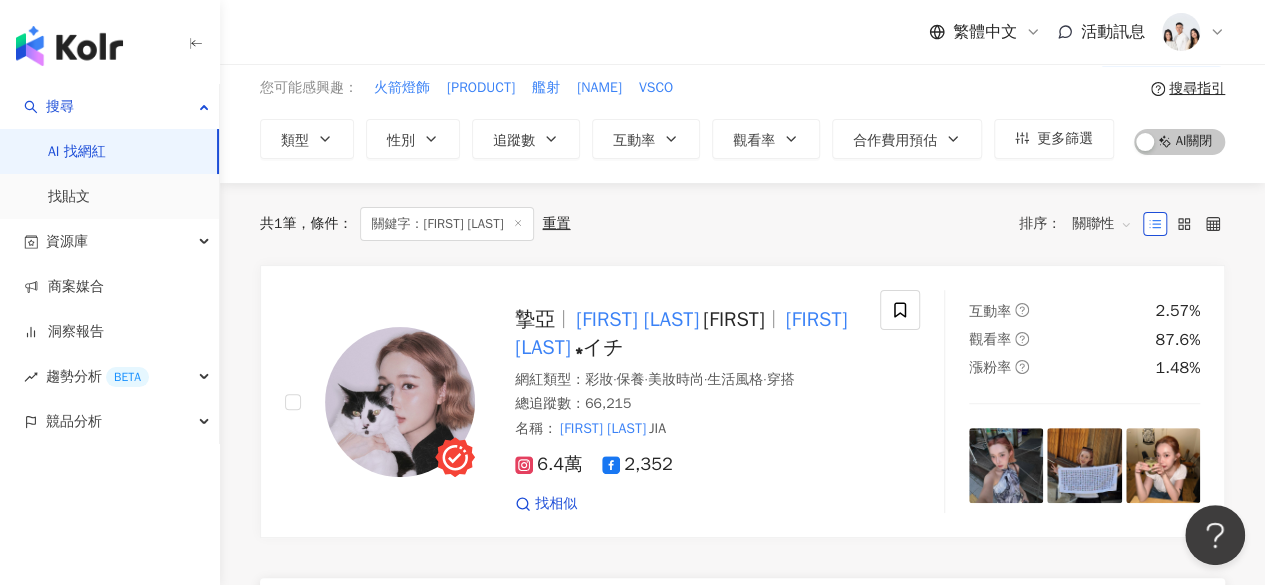 scroll, scrollTop: 0, scrollLeft: 0, axis: both 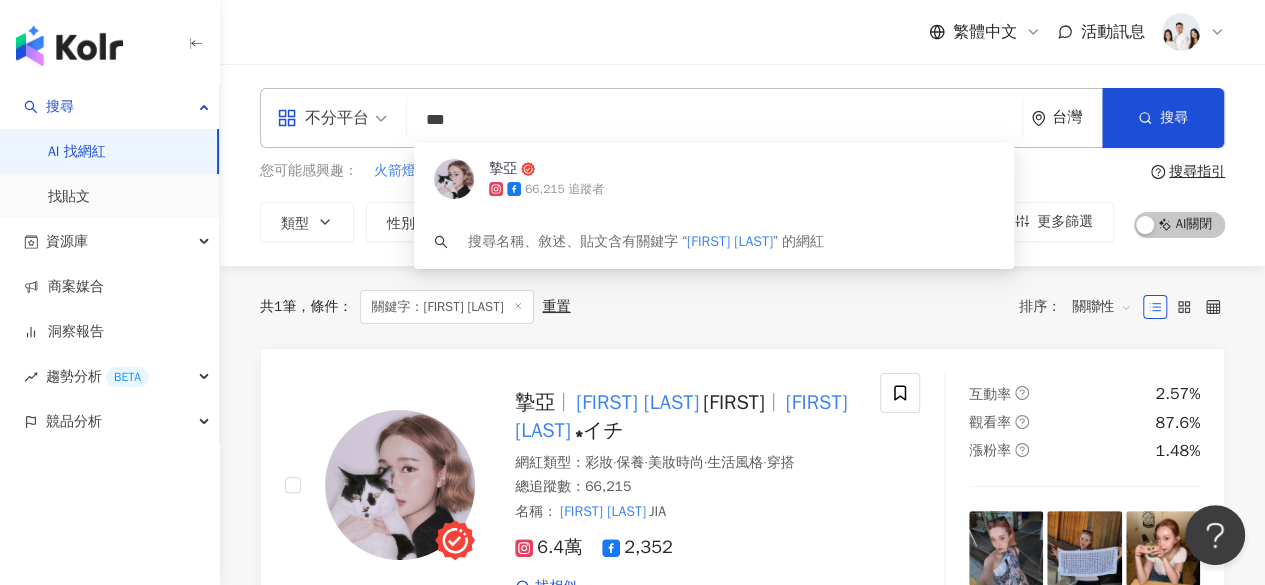 click on "***" at bounding box center (714, 120) 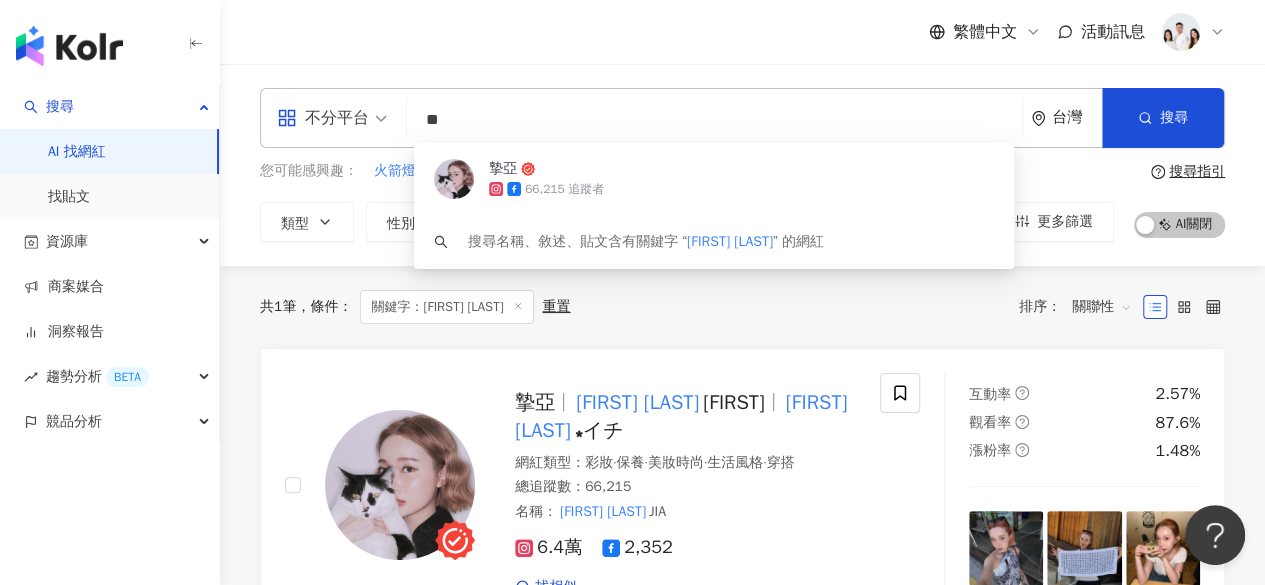 type on "*" 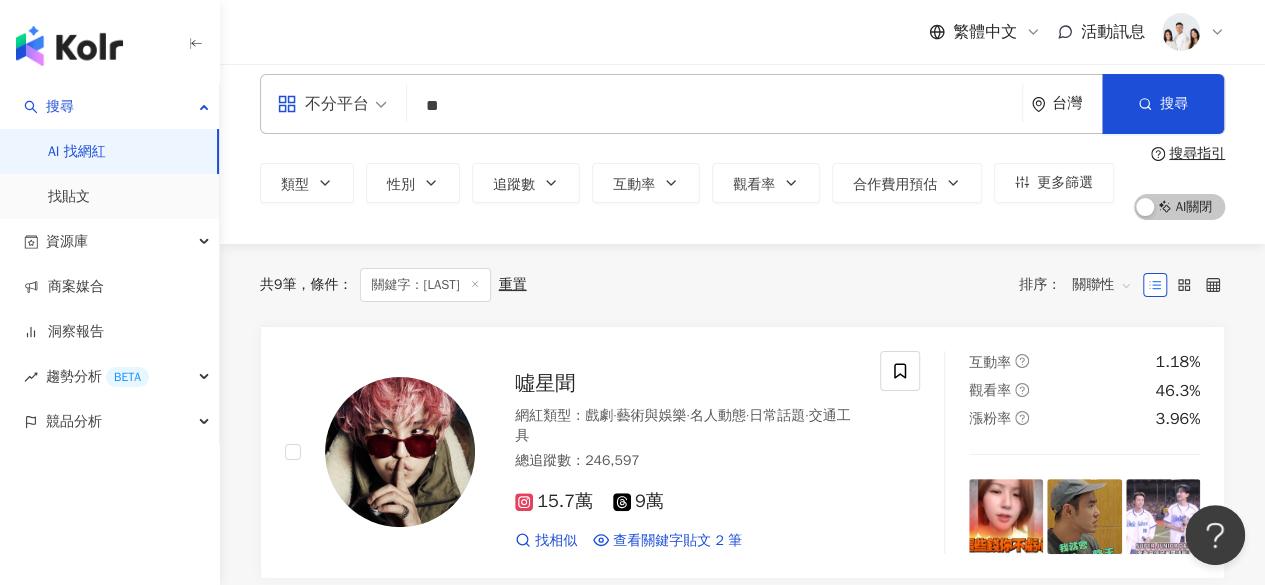 scroll, scrollTop: 0, scrollLeft: 0, axis: both 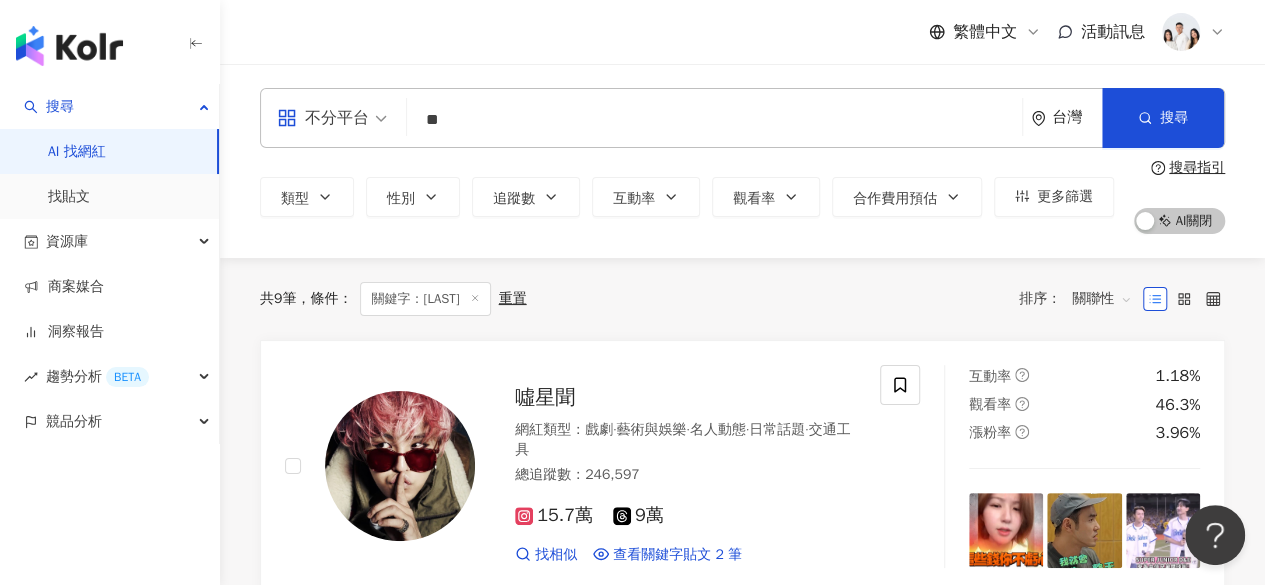 type on "**" 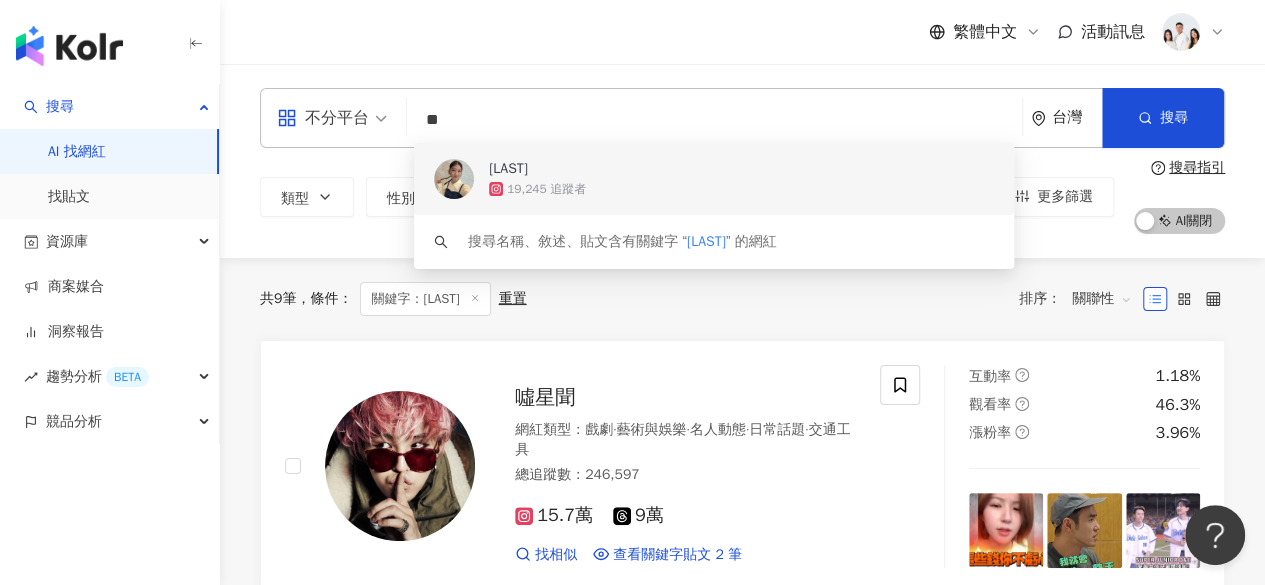 click at bounding box center (454, 179) 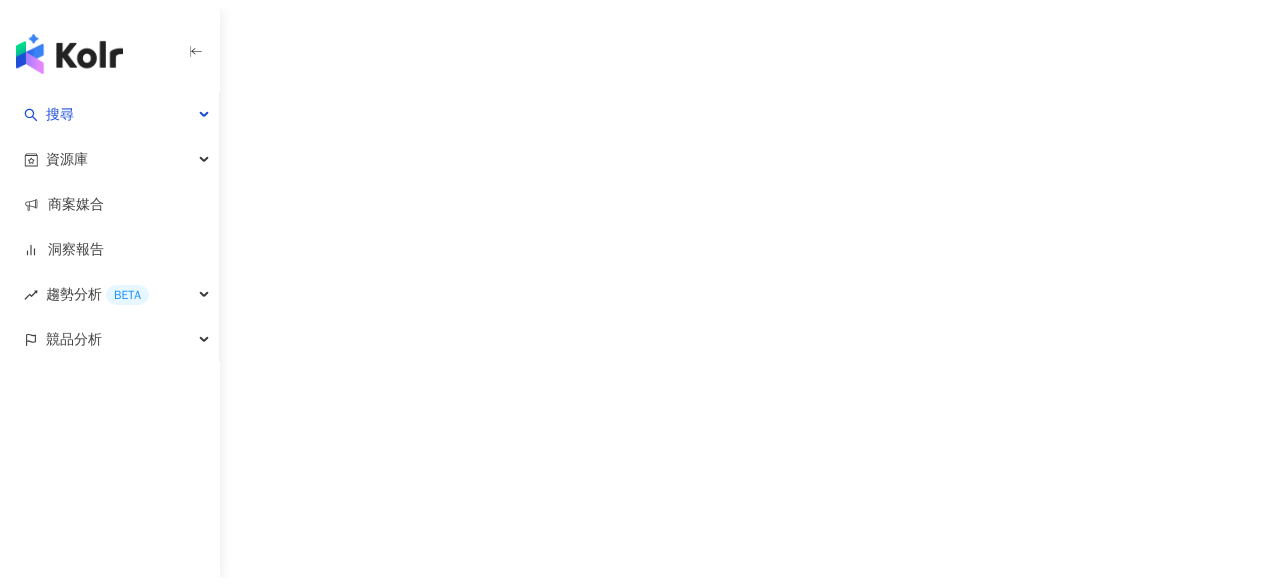 scroll, scrollTop: 0, scrollLeft: 0, axis: both 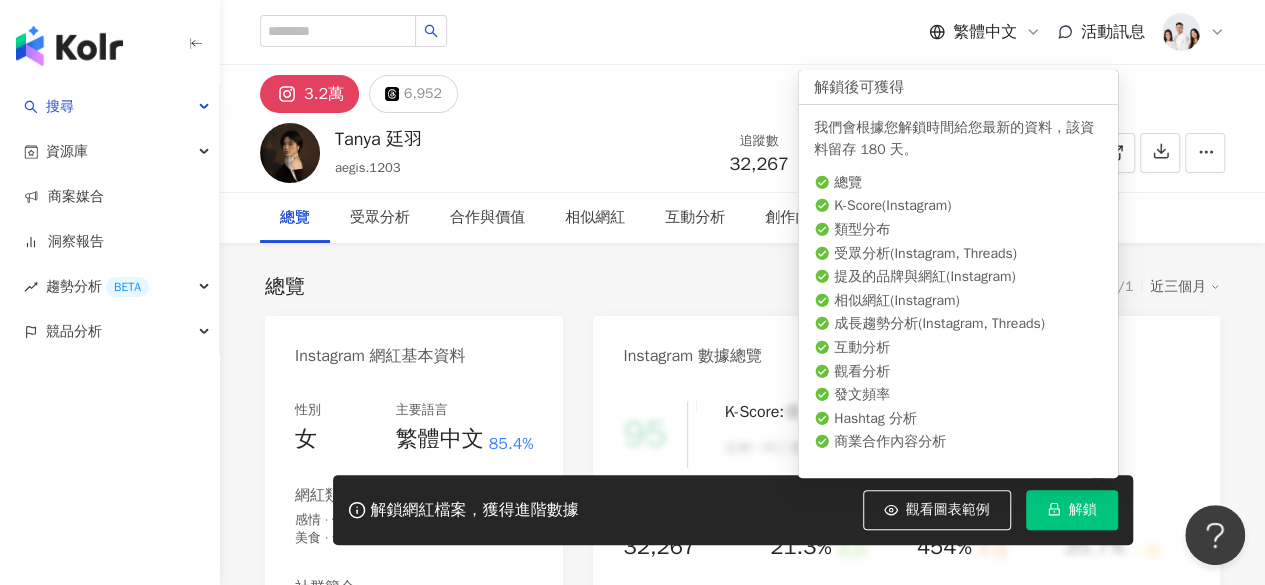 click on "解鎖" at bounding box center [1072, 510] 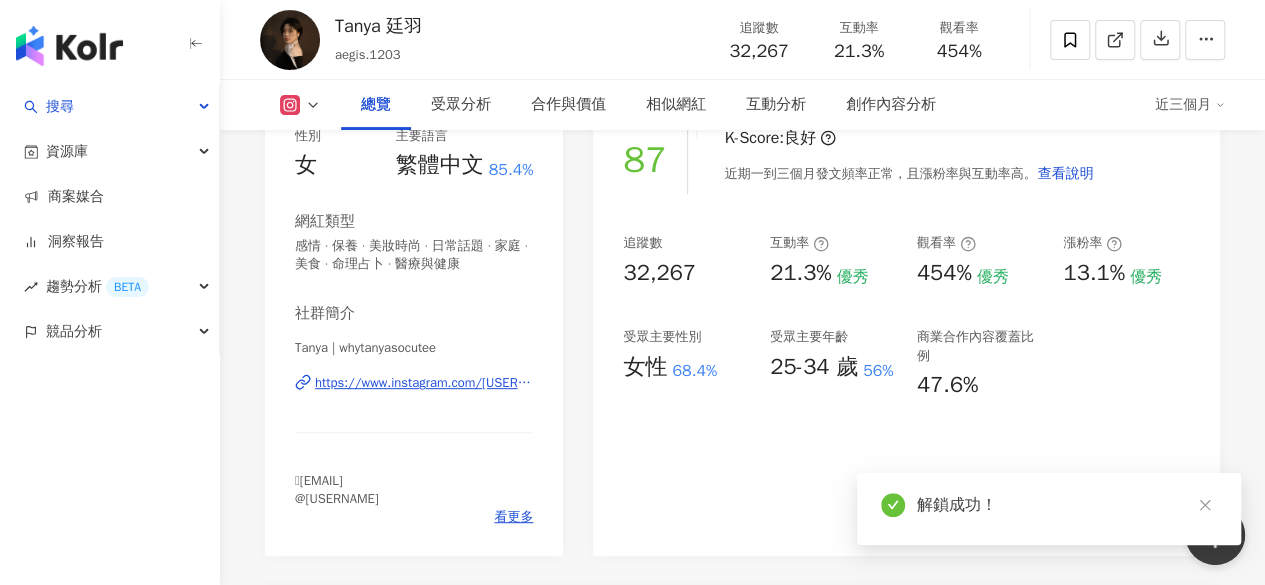 scroll, scrollTop: 272, scrollLeft: 0, axis: vertical 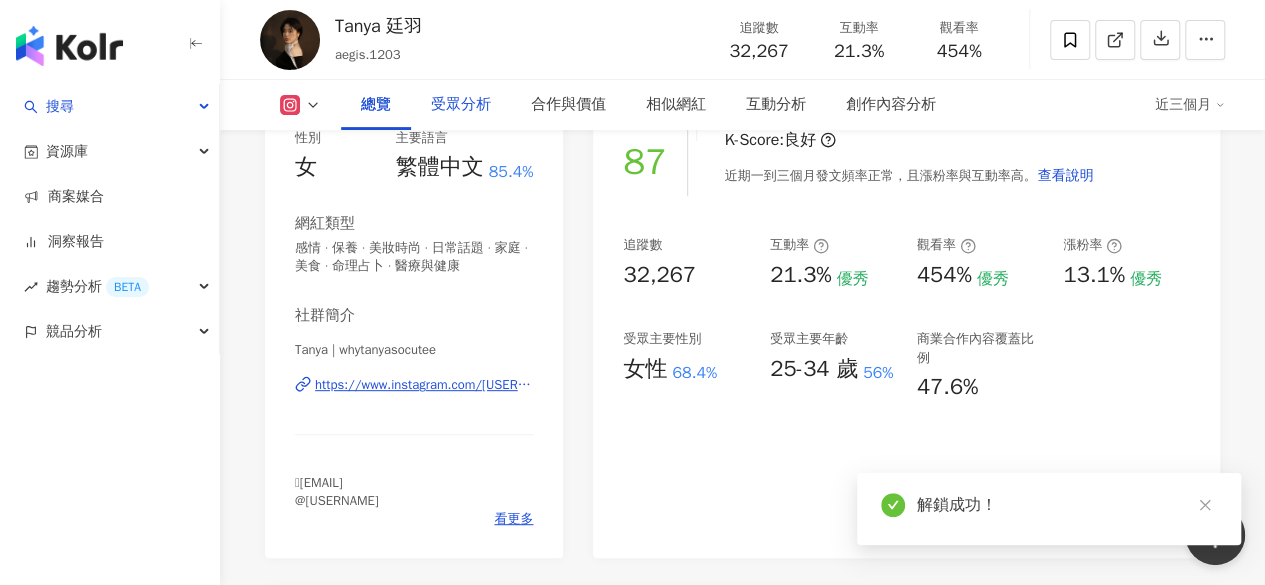 click on "受眾分析" at bounding box center (461, 105) 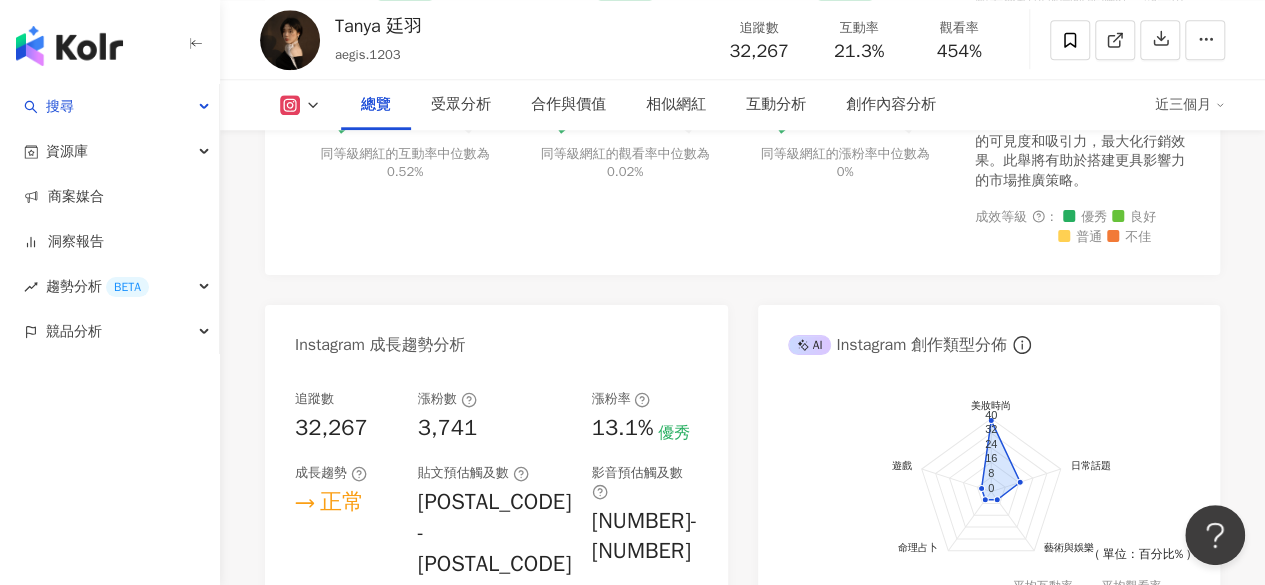 scroll, scrollTop: 966, scrollLeft: 0, axis: vertical 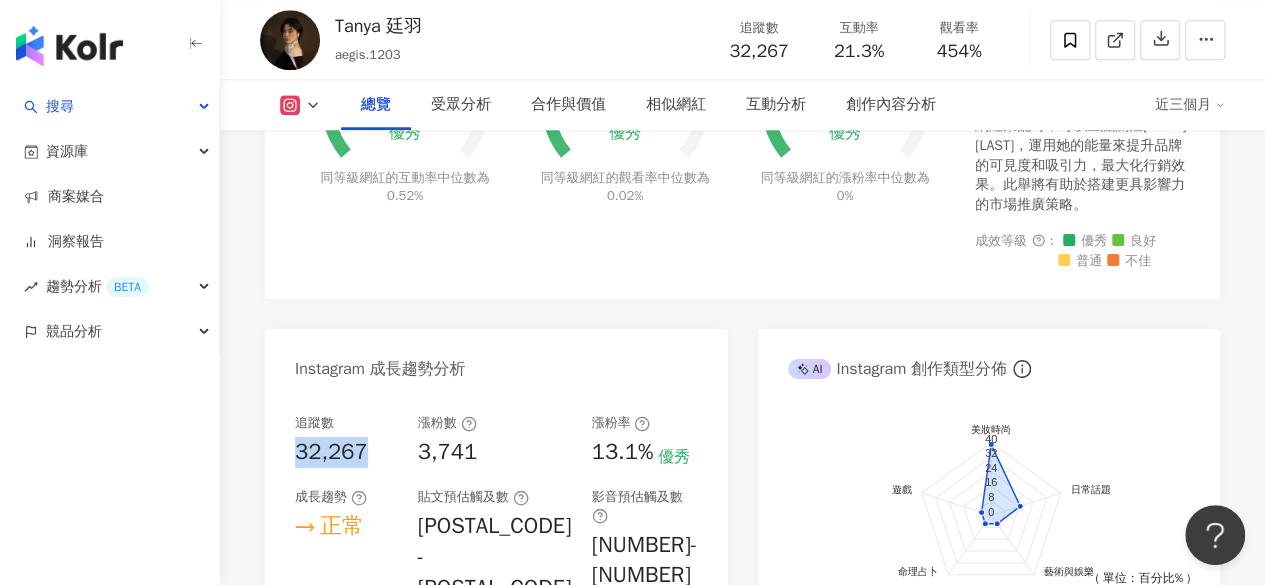drag, startPoint x: 296, startPoint y: 451, endPoint x: 372, endPoint y: 451, distance: 76 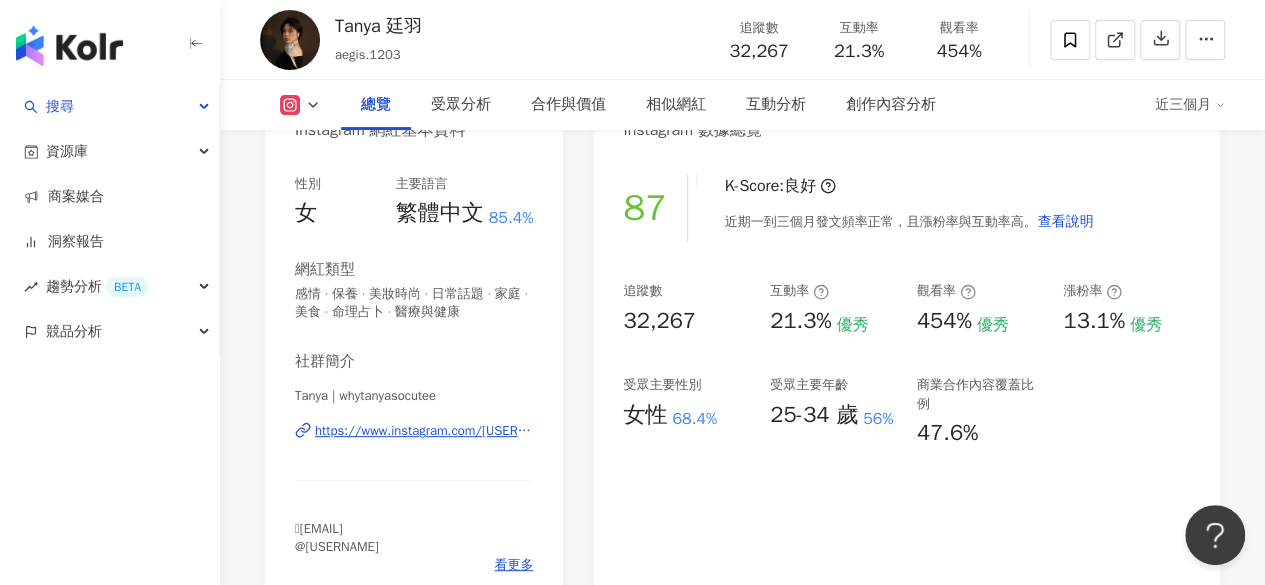 scroll, scrollTop: 220, scrollLeft: 0, axis: vertical 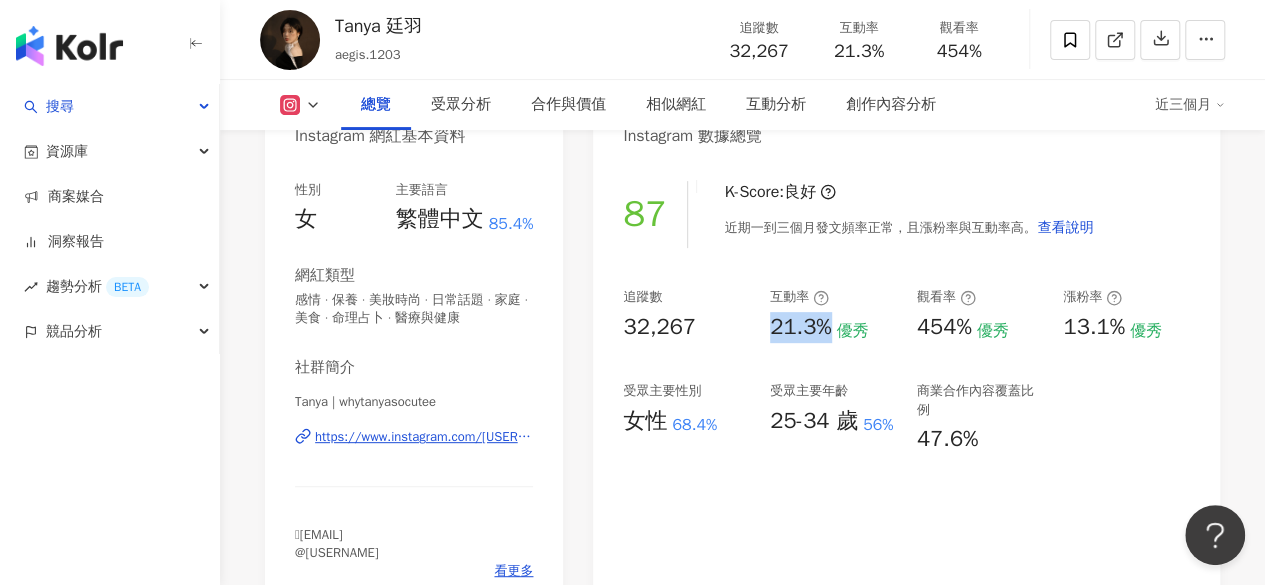 drag, startPoint x: 762, startPoint y: 320, endPoint x: 831, endPoint y: 328, distance: 69.46222 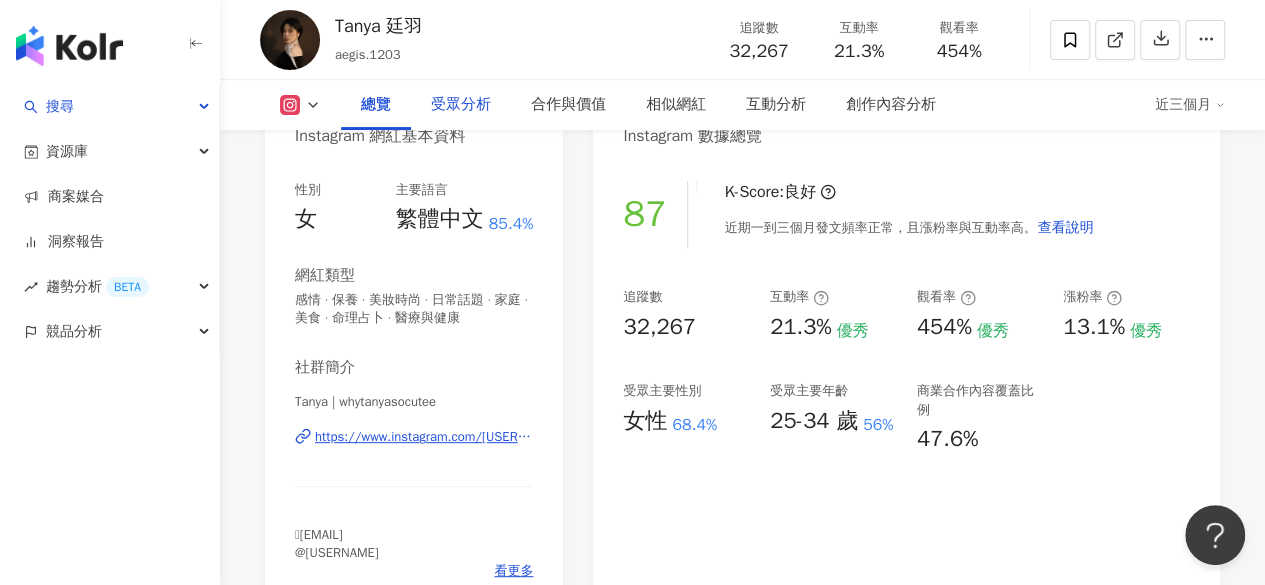 click on "受眾分析" at bounding box center [461, 105] 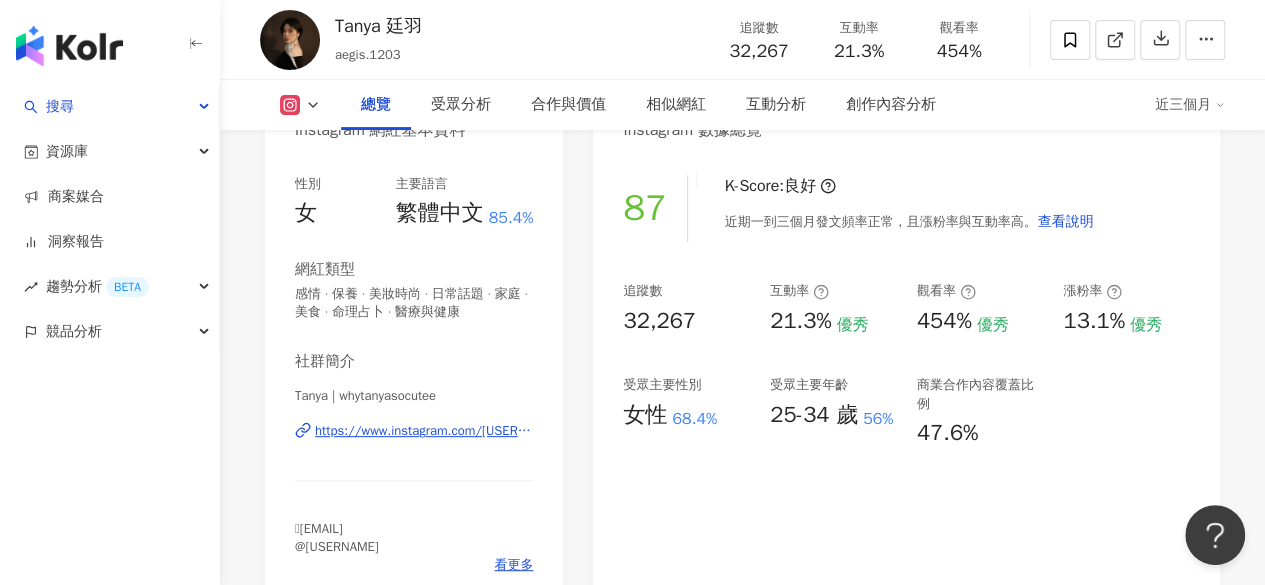 scroll, scrollTop: 214, scrollLeft: 0, axis: vertical 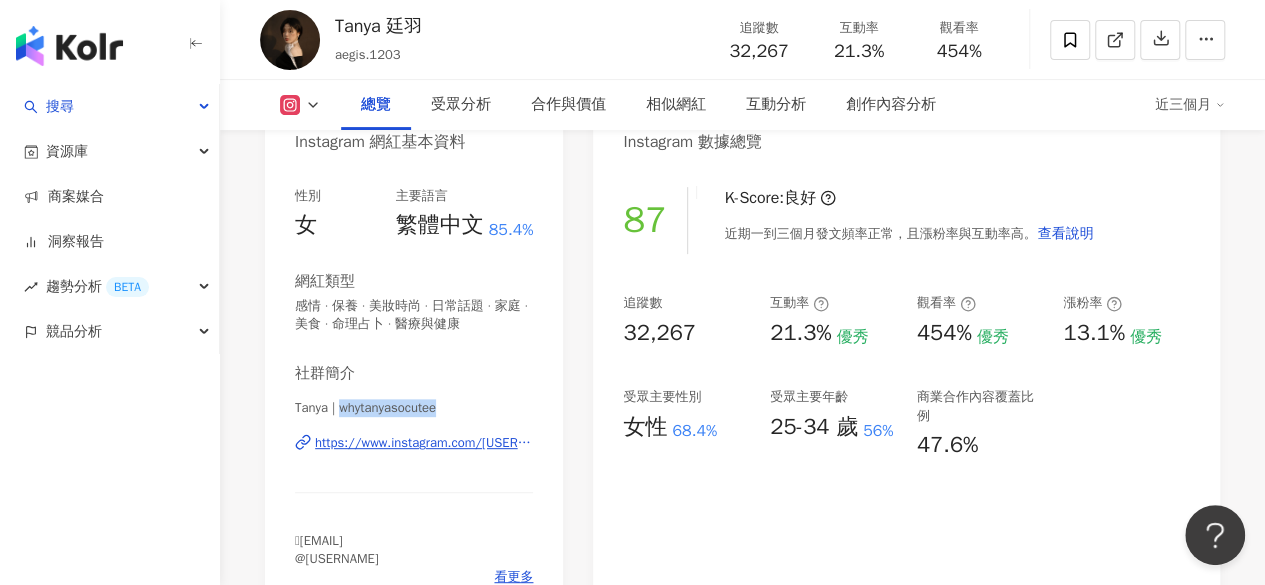 drag, startPoint x: 344, startPoint y: 409, endPoint x: 457, endPoint y: 404, distance: 113.110565 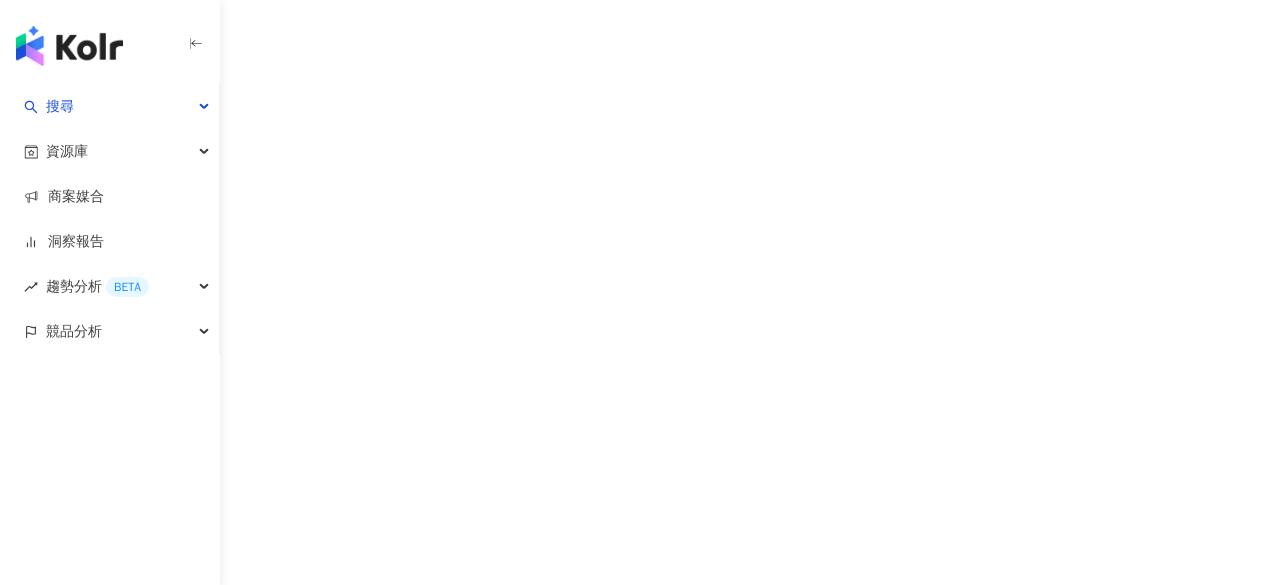 scroll, scrollTop: 0, scrollLeft: 0, axis: both 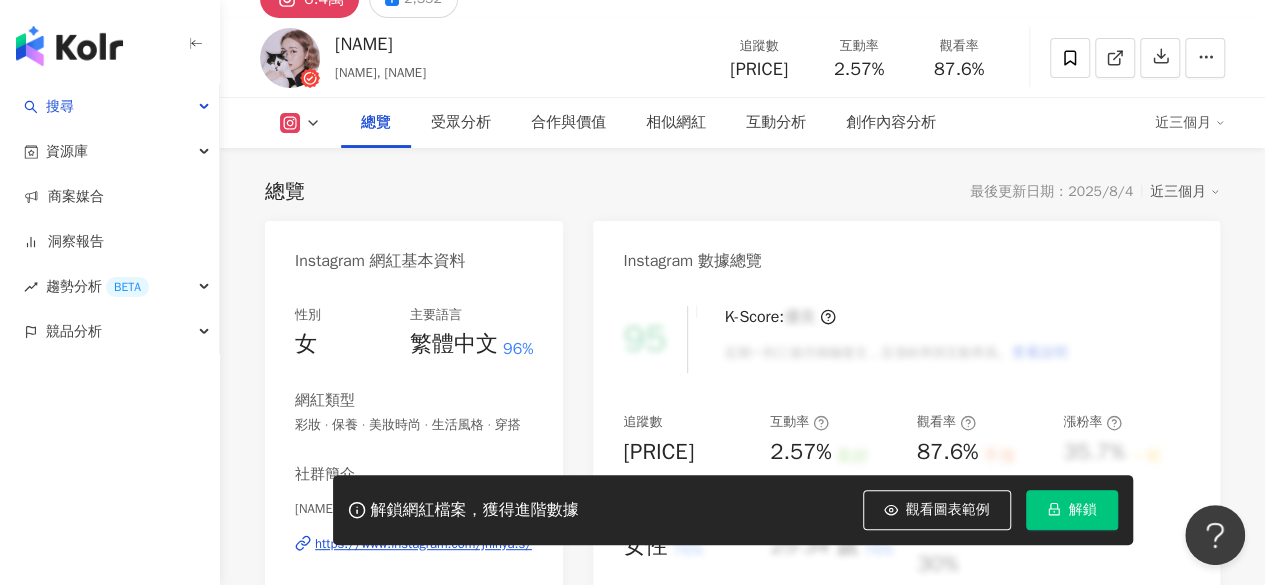 click on "解鎖" at bounding box center (1072, 510) 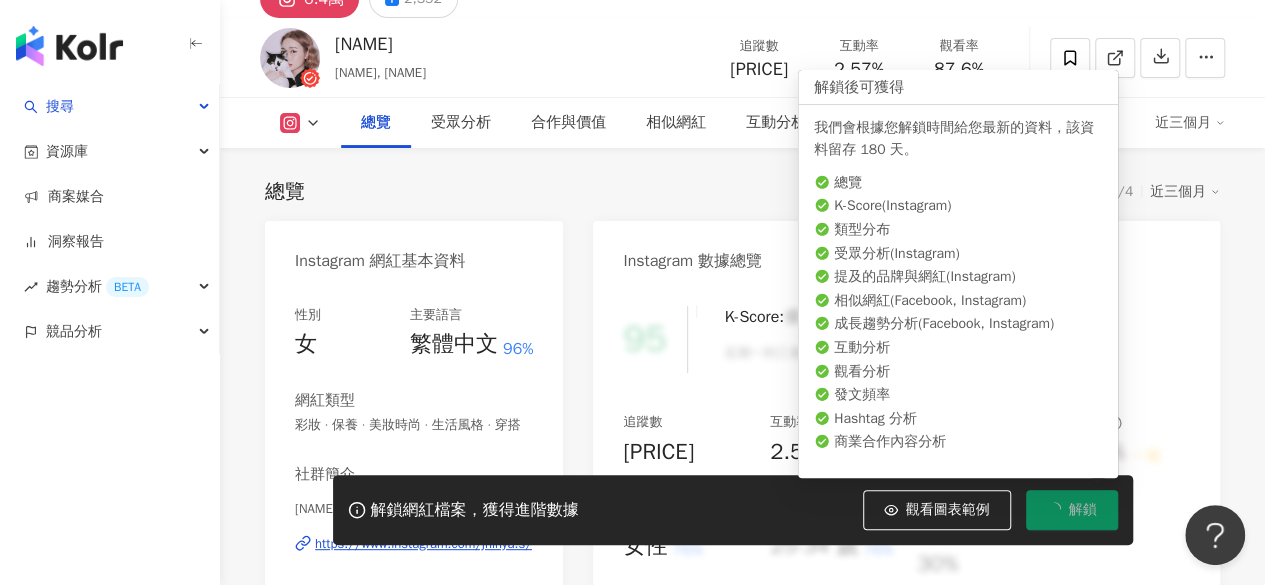 click on "解鎖" at bounding box center [1072, 510] 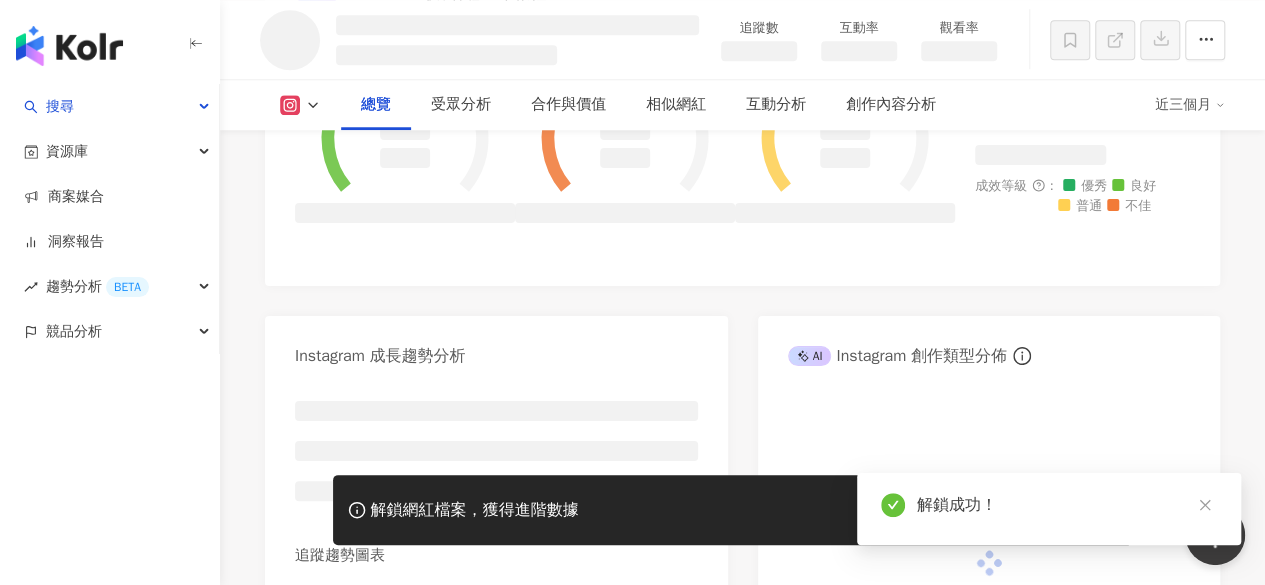 scroll, scrollTop: 1088, scrollLeft: 0, axis: vertical 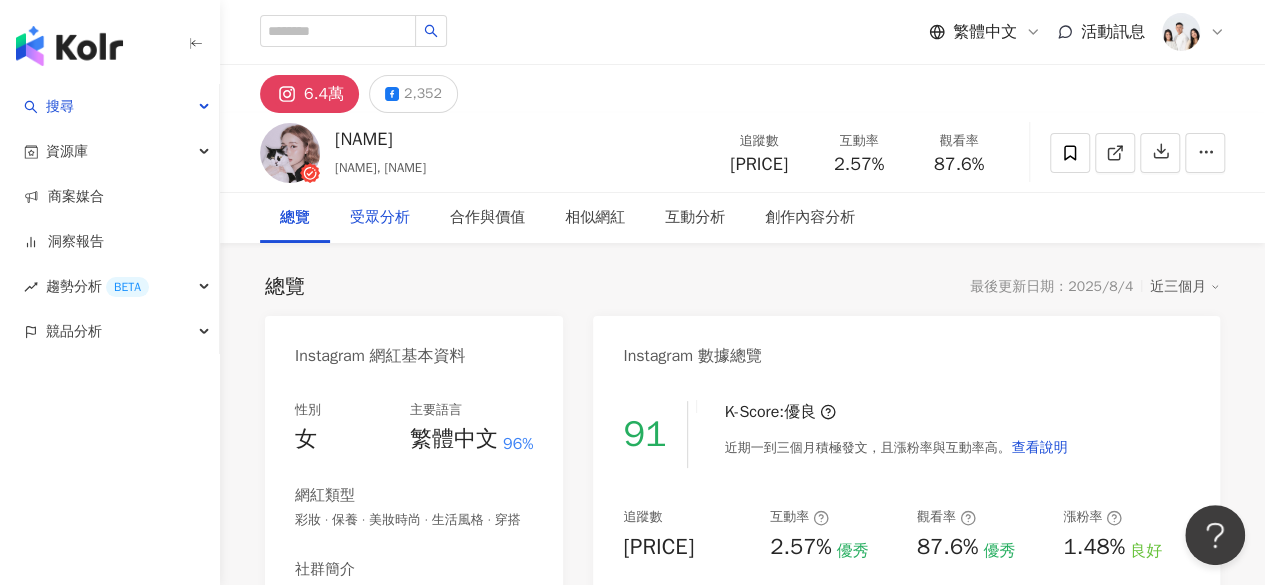 click on "受眾分析" at bounding box center [380, 218] 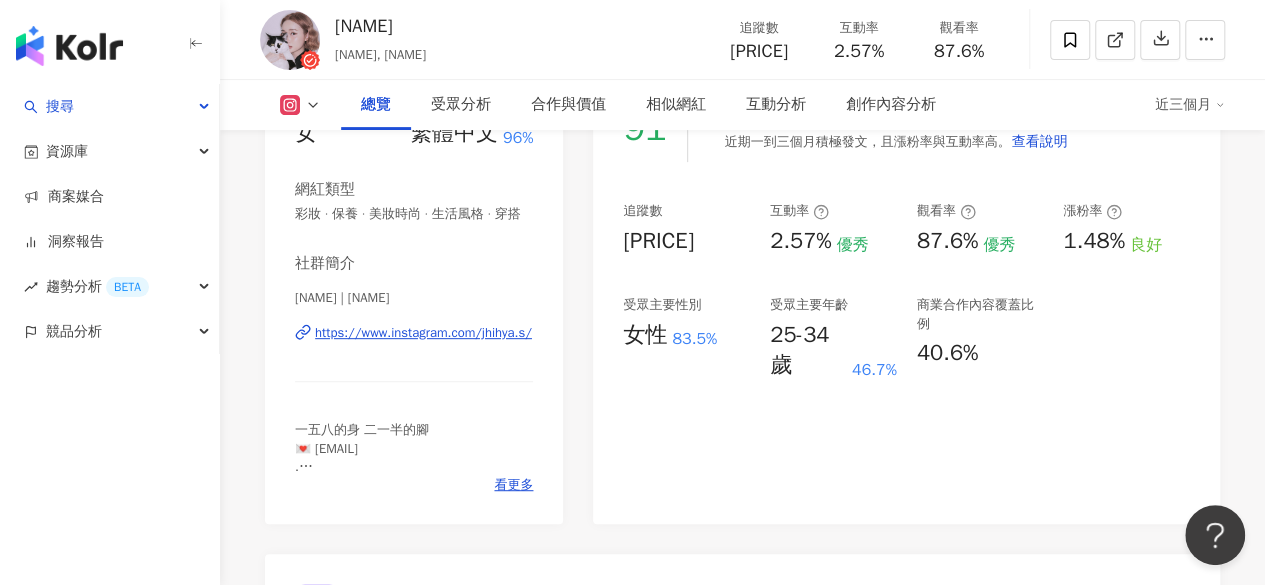 scroll, scrollTop: 306, scrollLeft: 0, axis: vertical 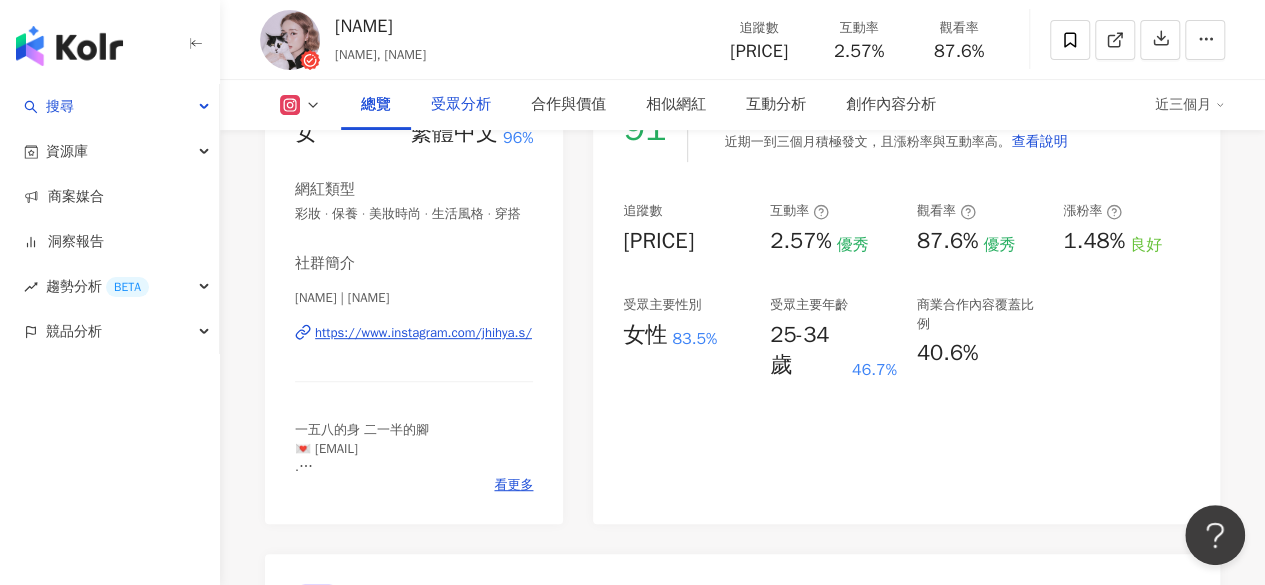 click on "受眾分析" at bounding box center [461, 105] 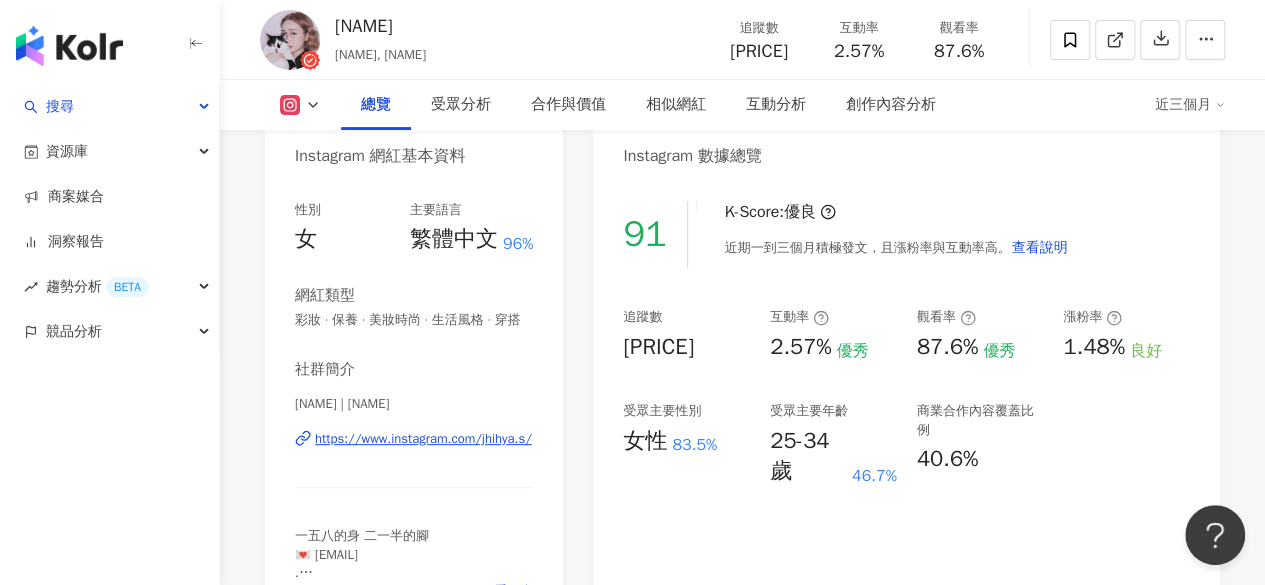 scroll, scrollTop: 198, scrollLeft: 0, axis: vertical 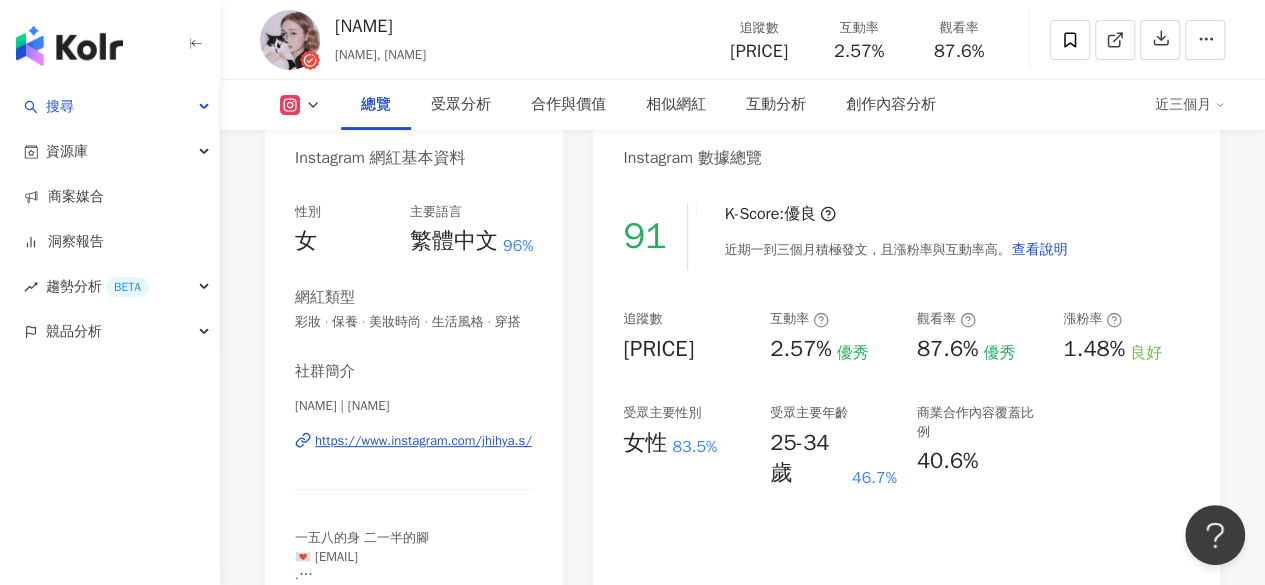 drag, startPoint x: 412, startPoint y: 405, endPoint x: 363, endPoint y: 416, distance: 50.219517 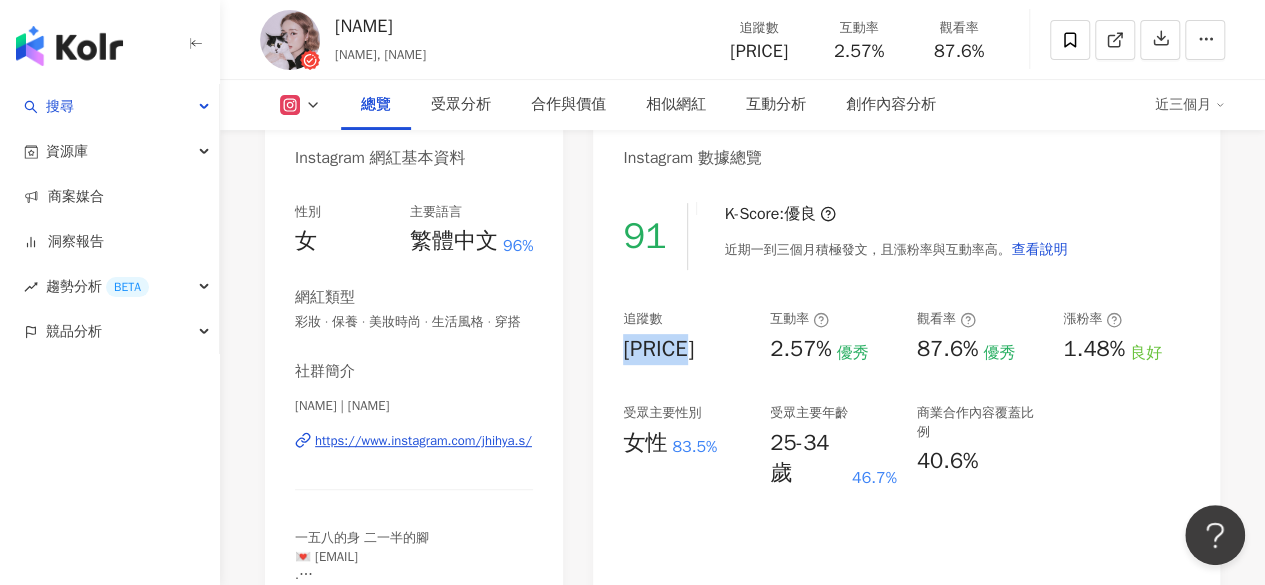 drag, startPoint x: 622, startPoint y: 347, endPoint x: 699, endPoint y: 348, distance: 77.00649 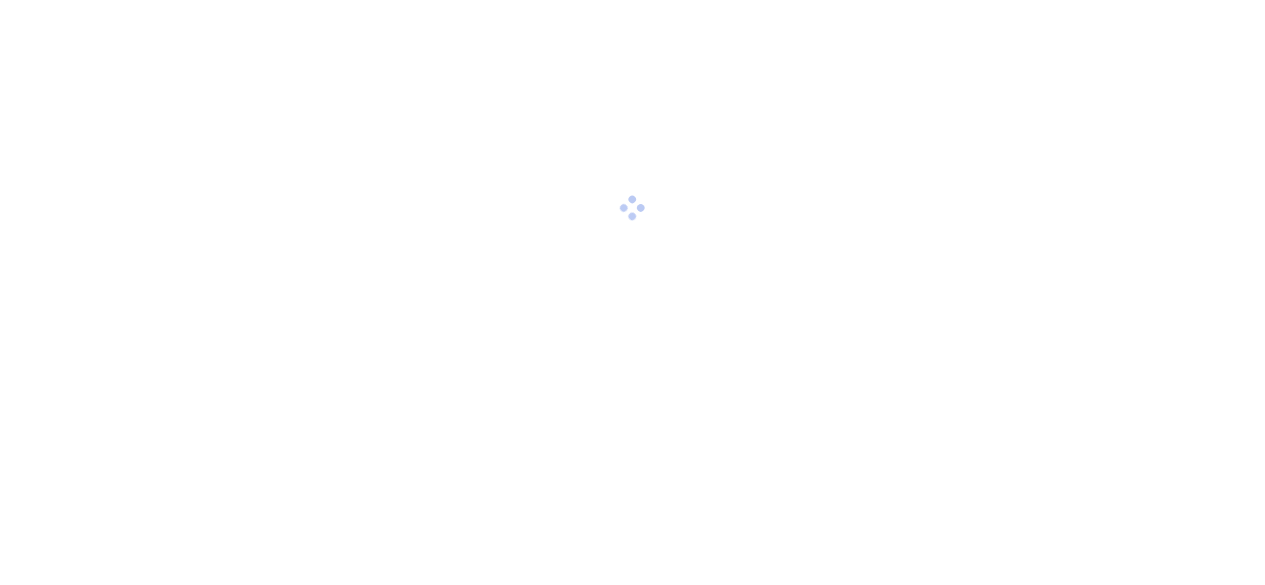 scroll, scrollTop: 0, scrollLeft: 0, axis: both 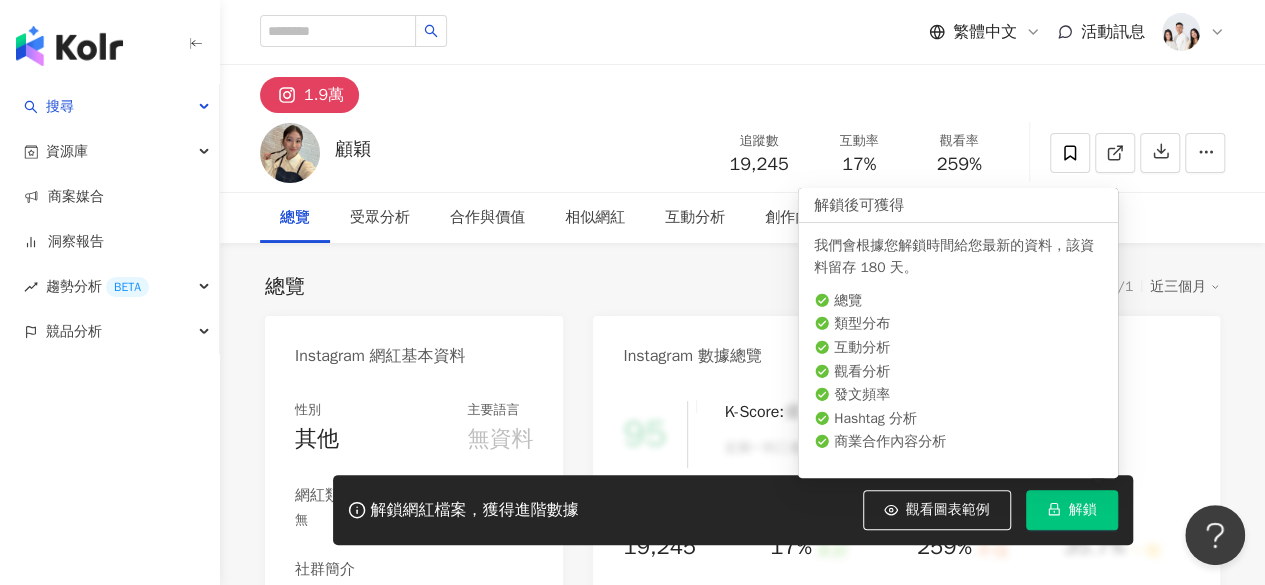 click on "解鎖" at bounding box center [1083, 510] 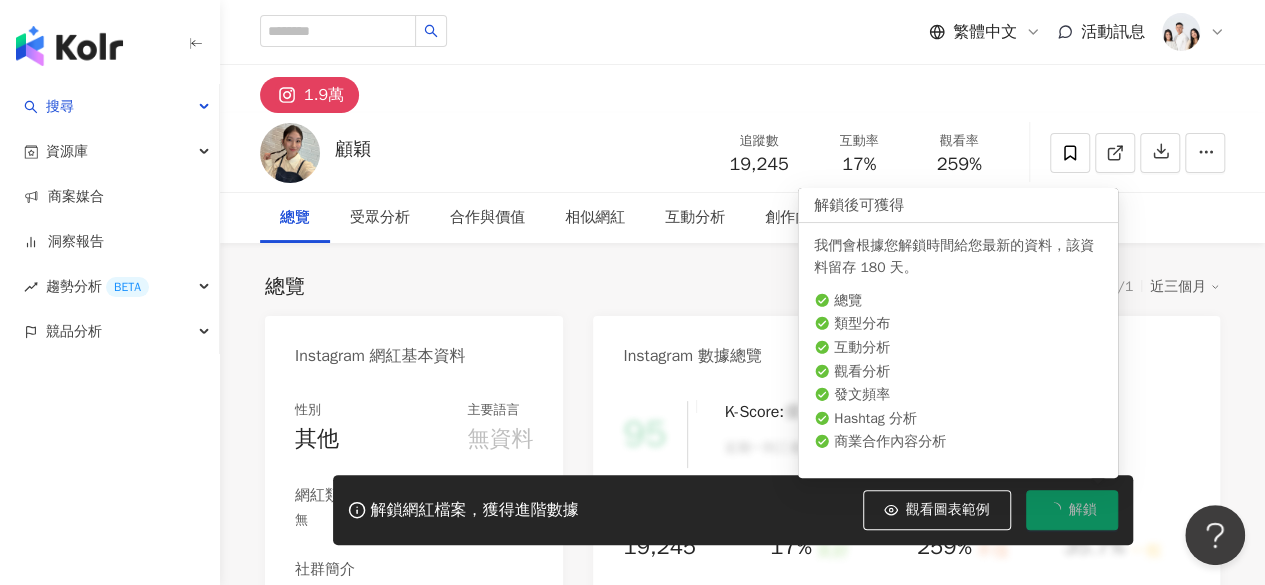 click on "解鎖" at bounding box center (1083, 510) 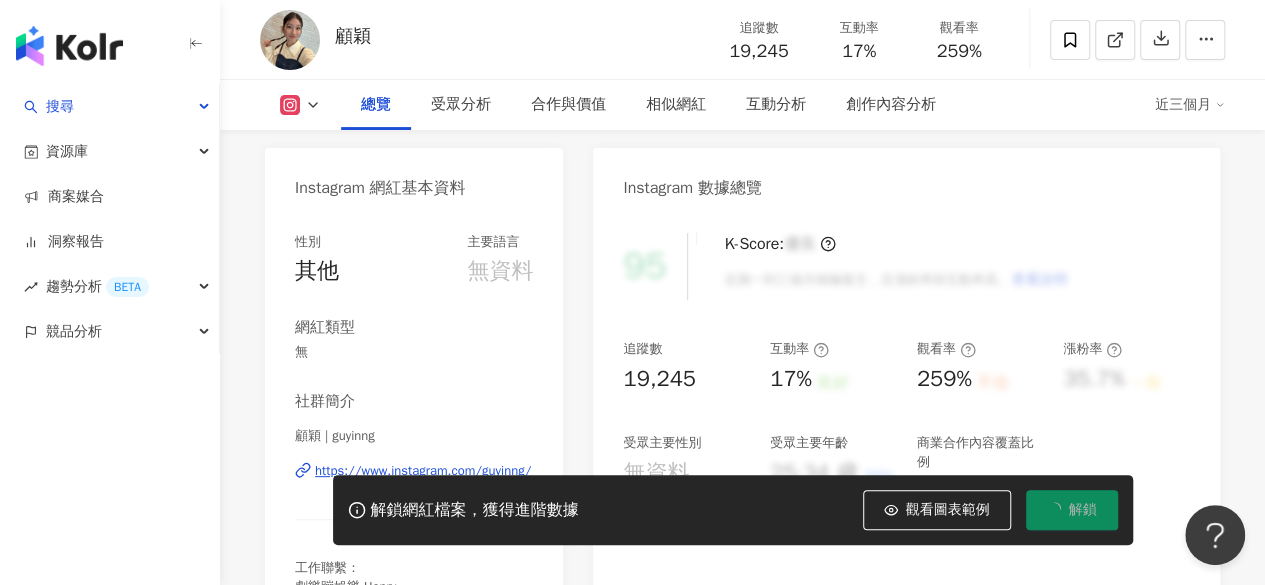 scroll, scrollTop: 230, scrollLeft: 0, axis: vertical 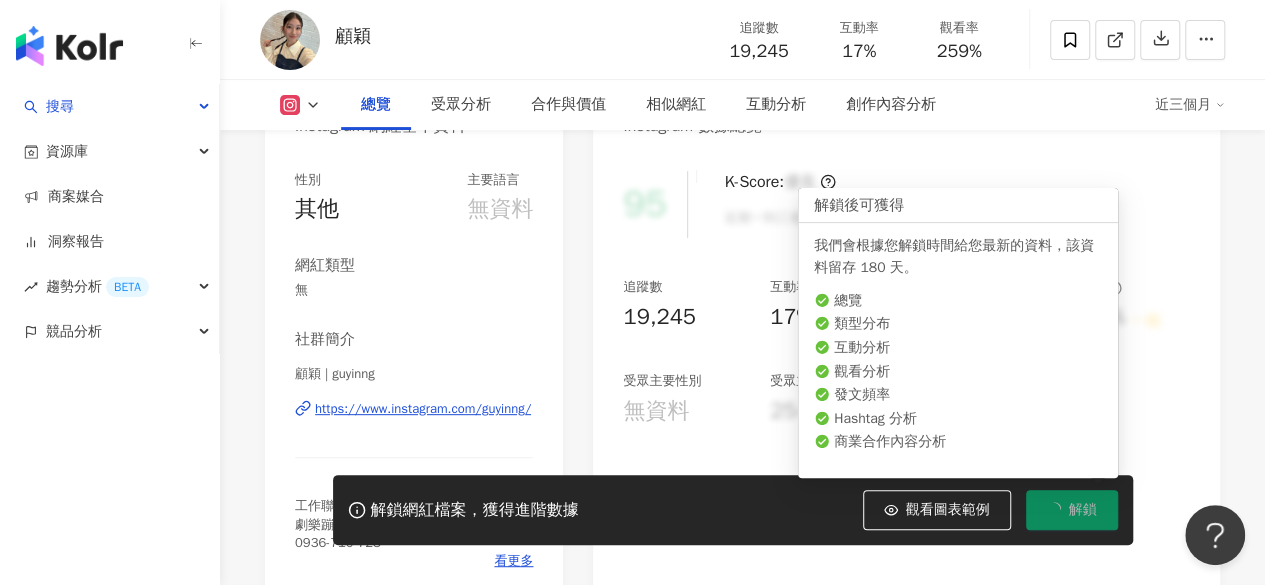 click on "解鎖" at bounding box center [1083, 510] 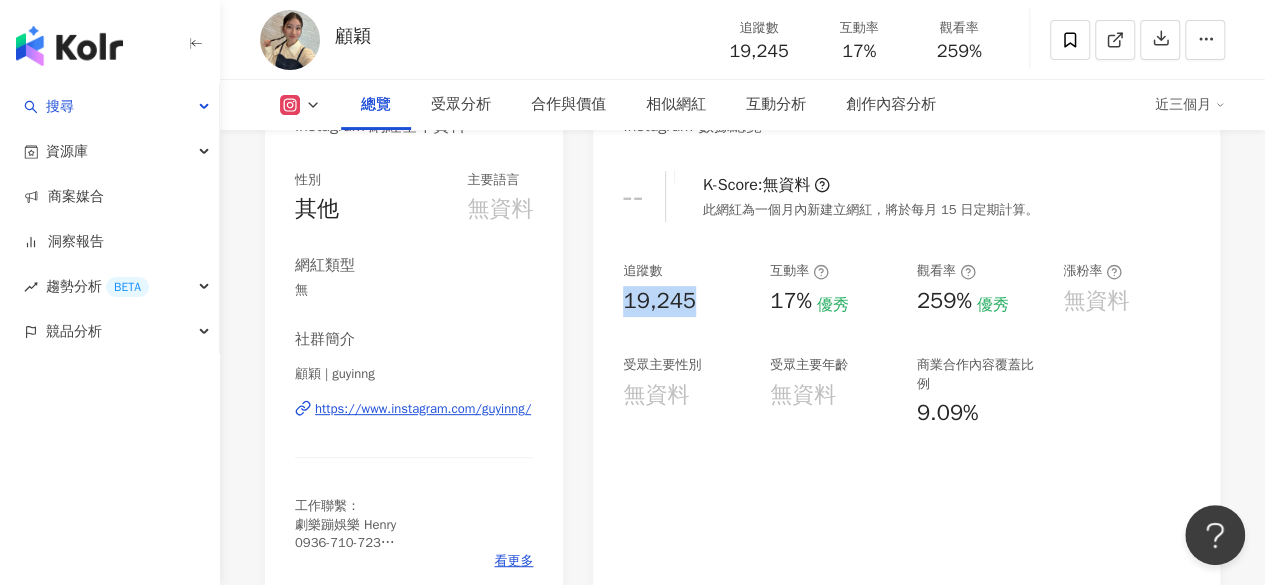 drag, startPoint x: 614, startPoint y: 293, endPoint x: 722, endPoint y: 300, distance: 108.226616 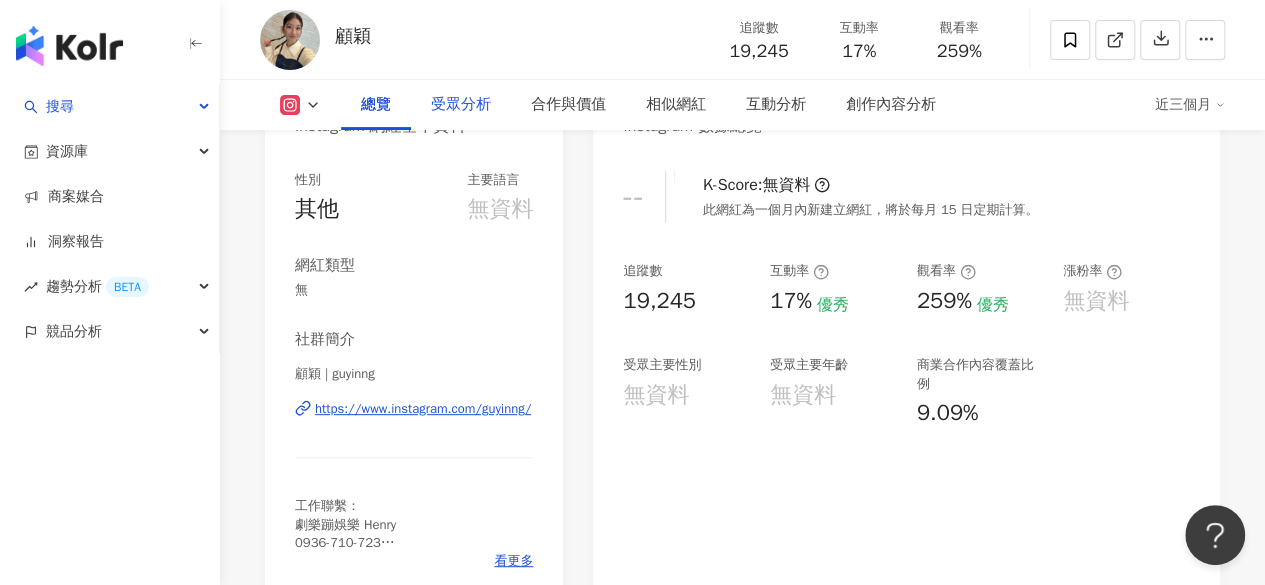 click on "受眾分析" at bounding box center (461, 105) 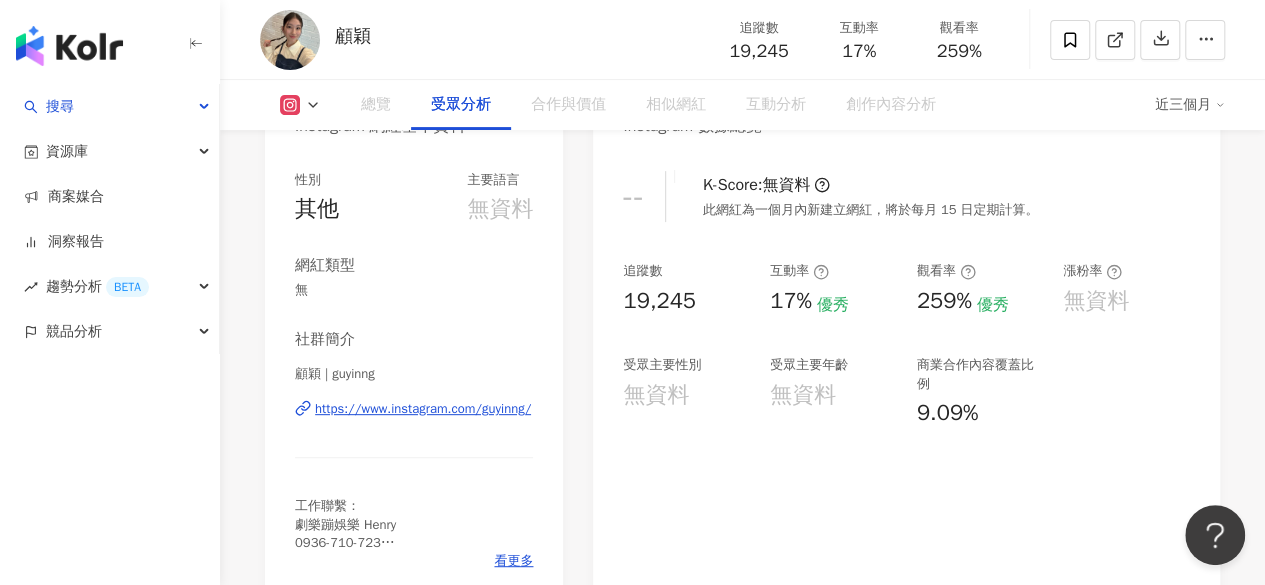 scroll, scrollTop: 1726, scrollLeft: 0, axis: vertical 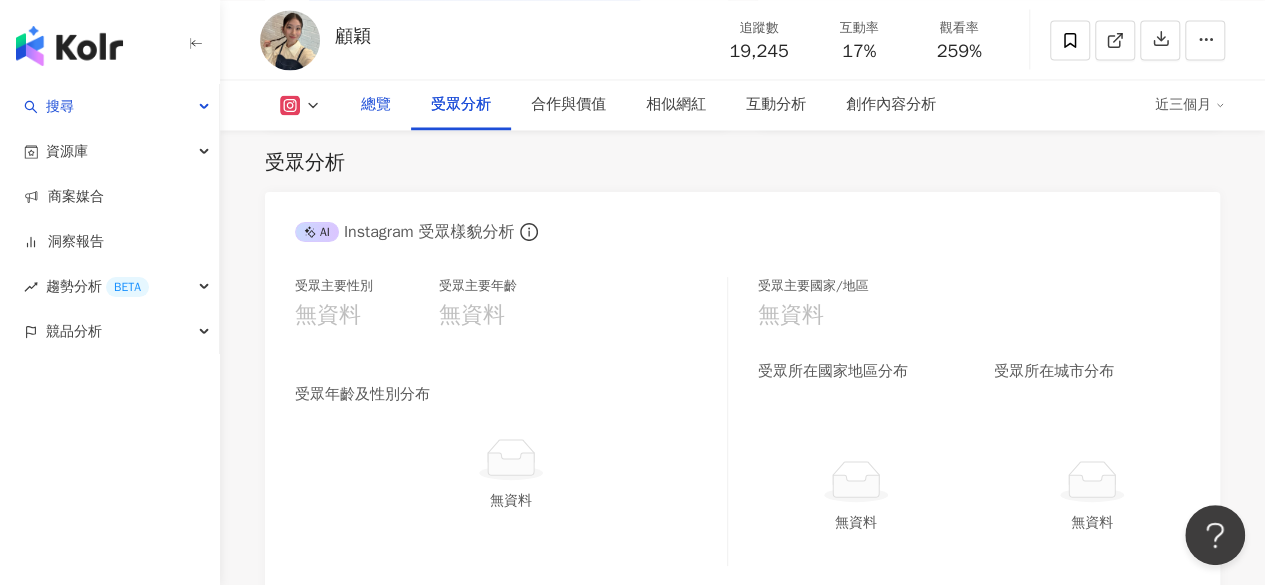 click on "總覽" at bounding box center (376, 105) 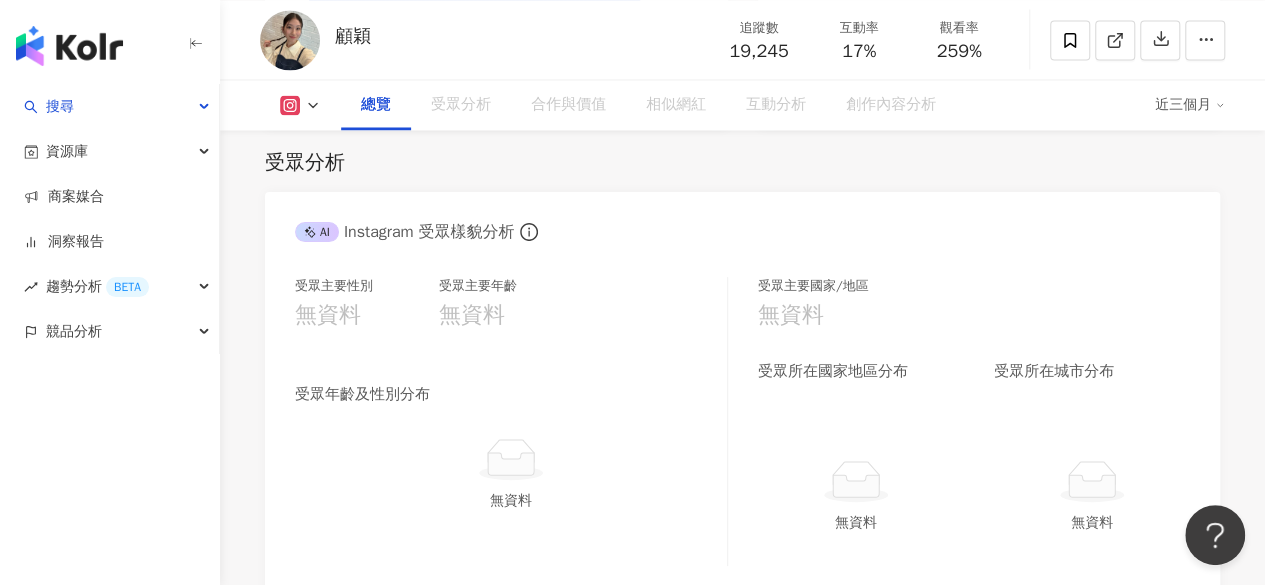 scroll, scrollTop: 122, scrollLeft: 0, axis: vertical 